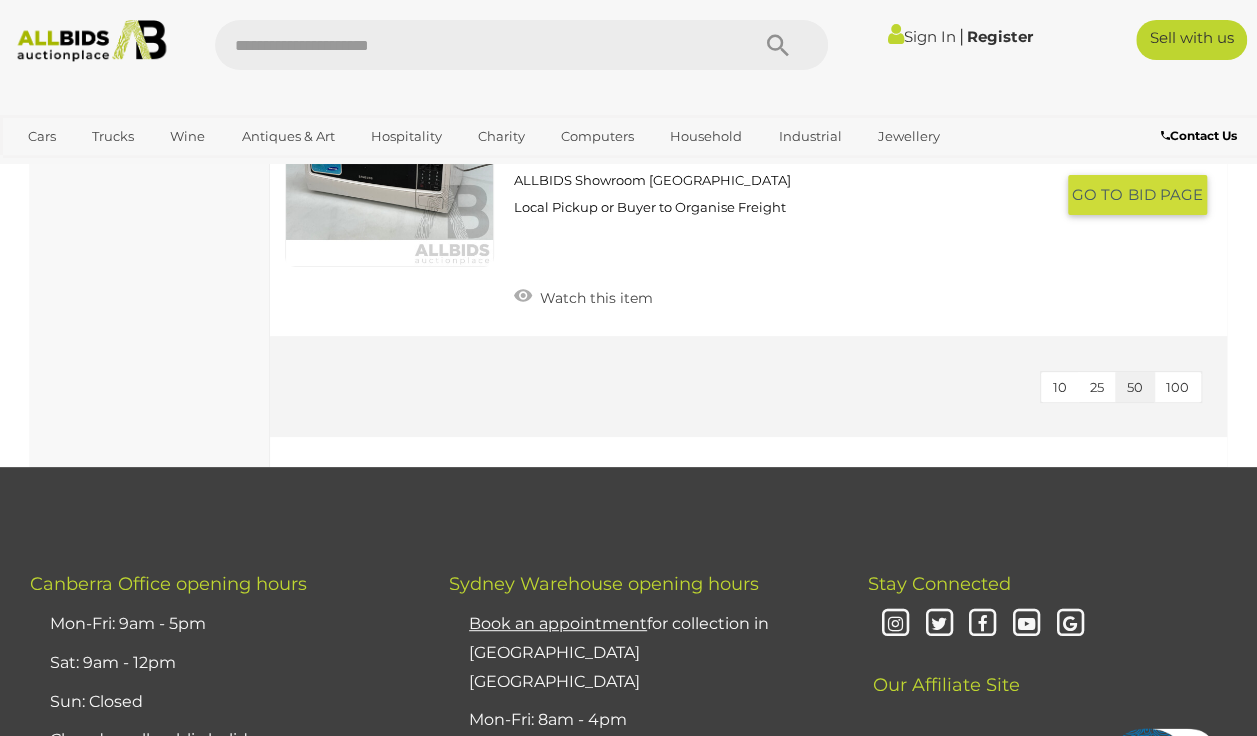 scroll, scrollTop: 7500, scrollLeft: 0, axis: vertical 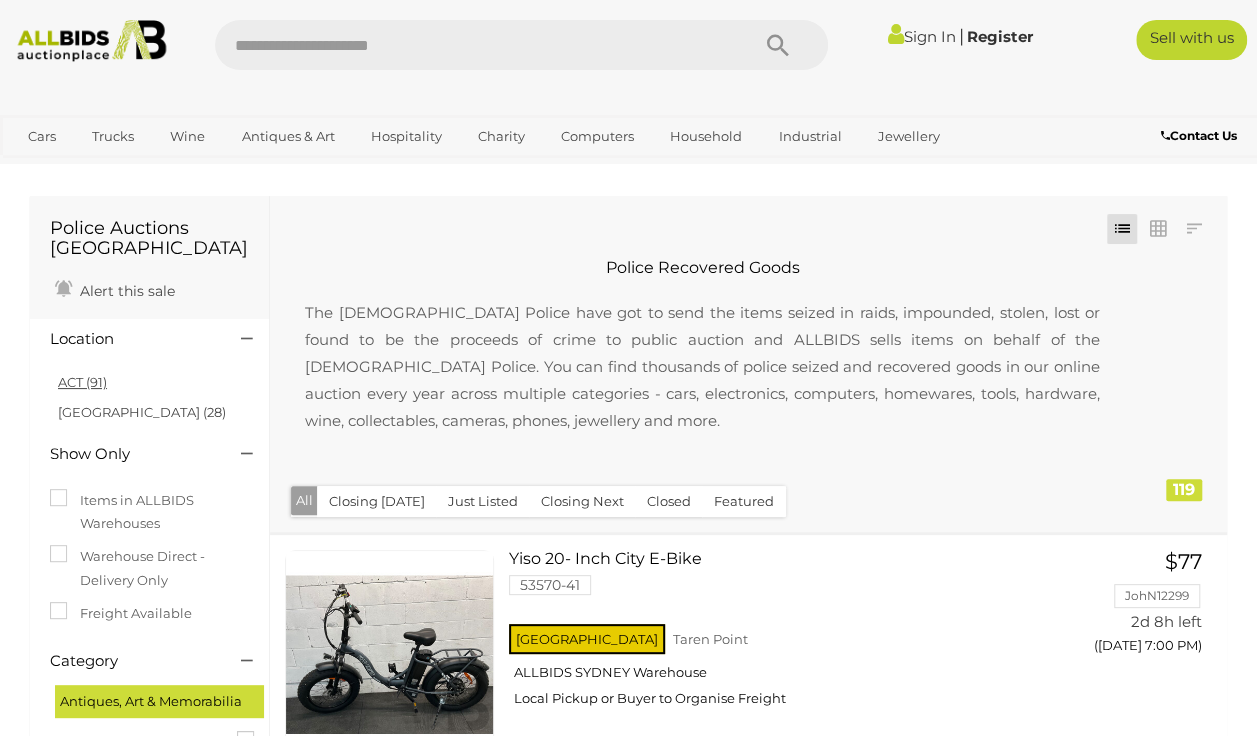 click on "ACT (91)" at bounding box center [82, 382] 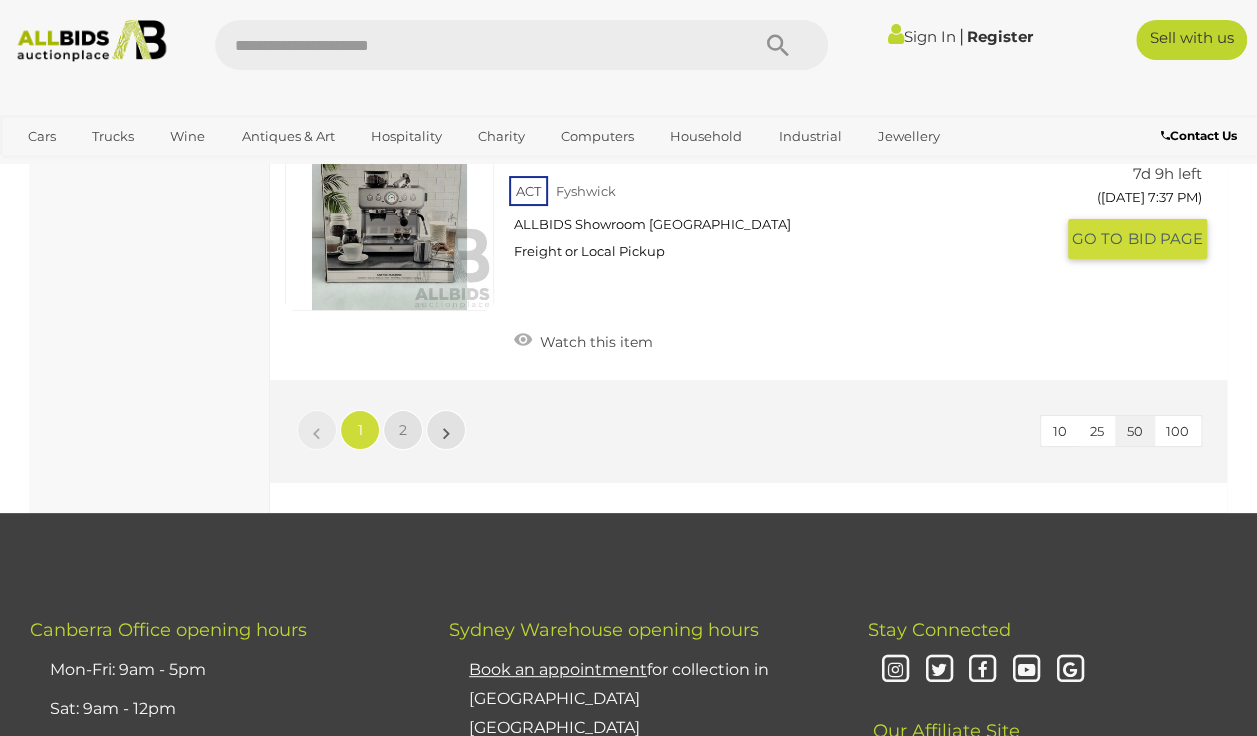 scroll, scrollTop: 15100, scrollLeft: 0, axis: vertical 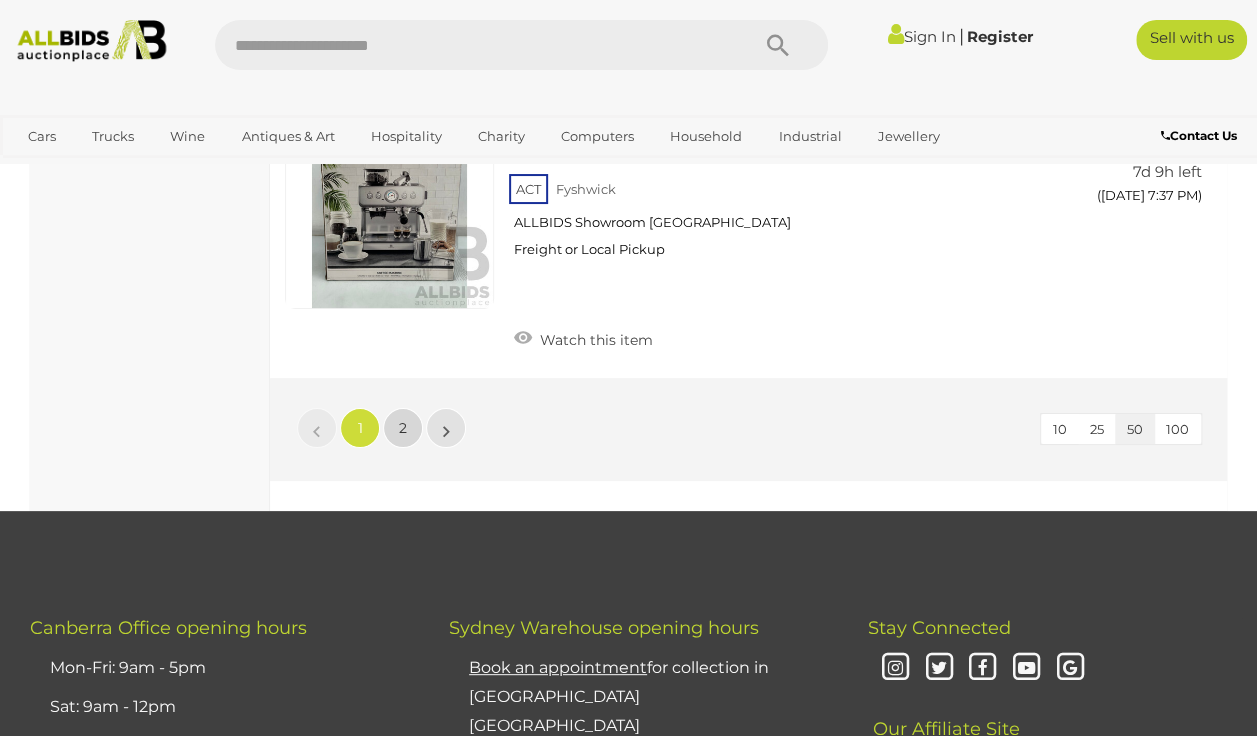click on "2" at bounding box center [403, 428] 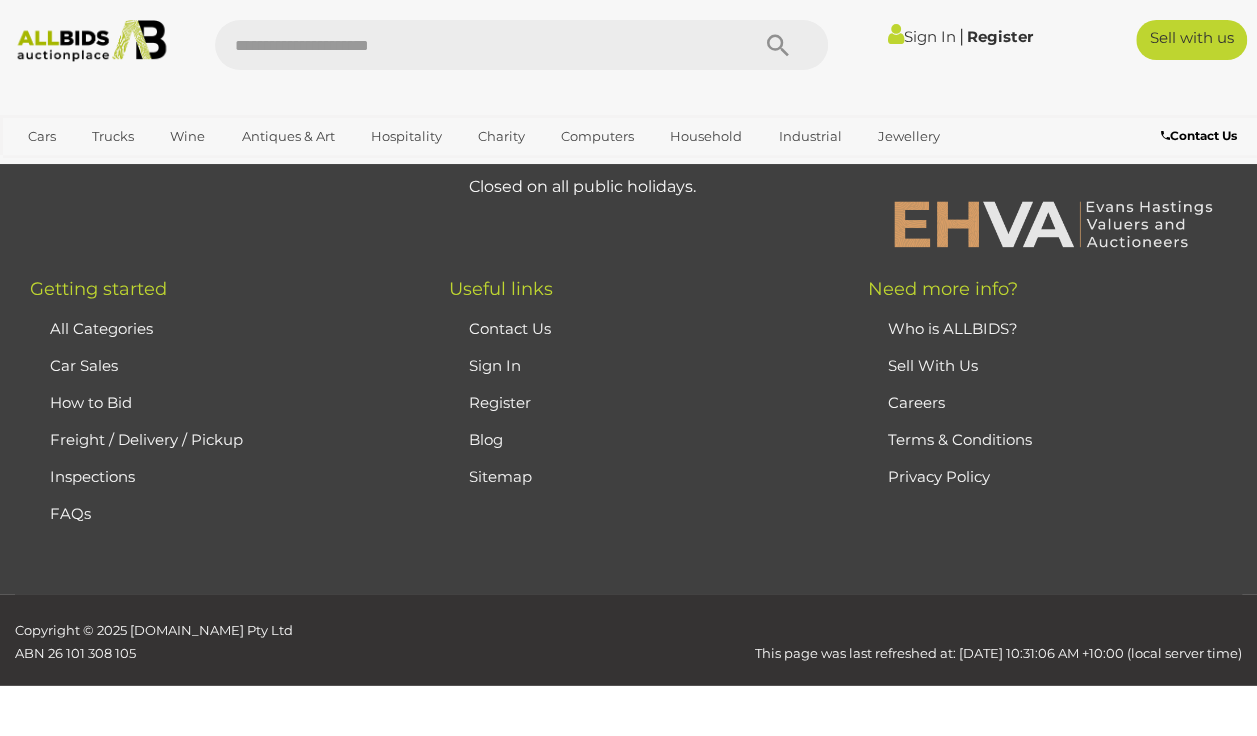 scroll, scrollTop: 334, scrollLeft: 0, axis: vertical 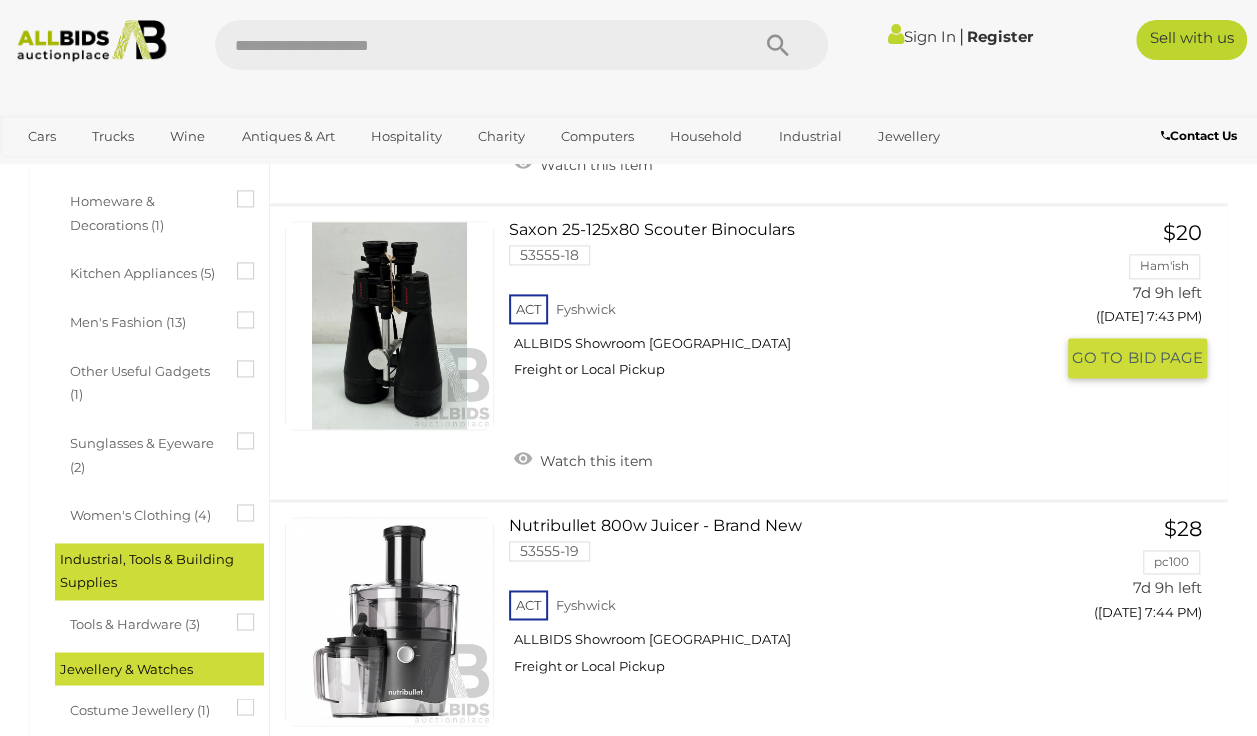 click at bounding box center (389, 325) 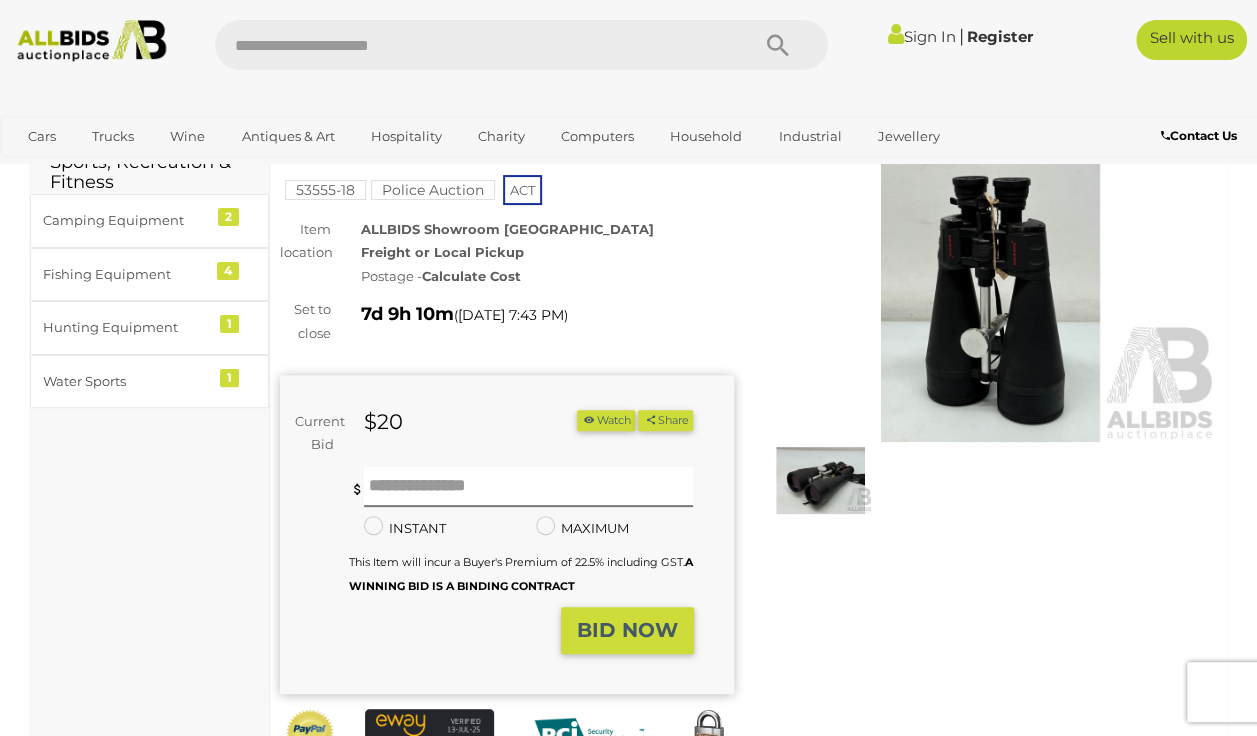 scroll, scrollTop: 0, scrollLeft: 0, axis: both 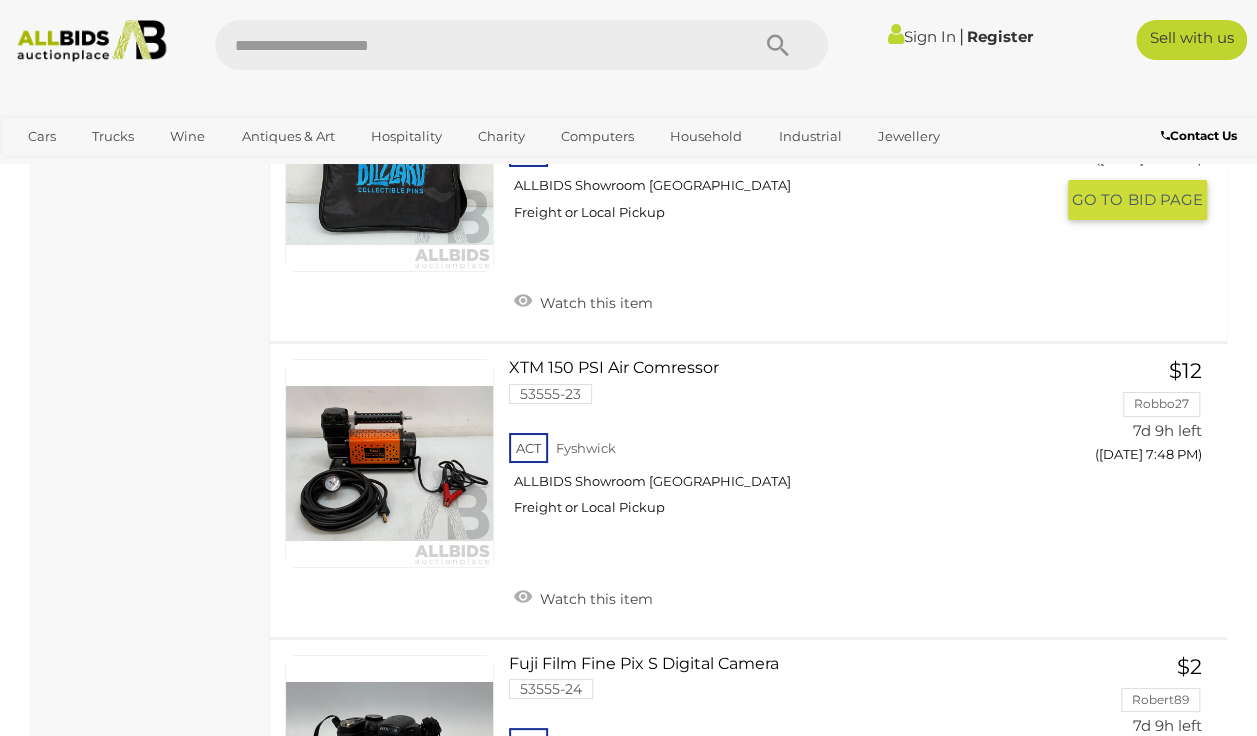 click at bounding box center [389, 167] 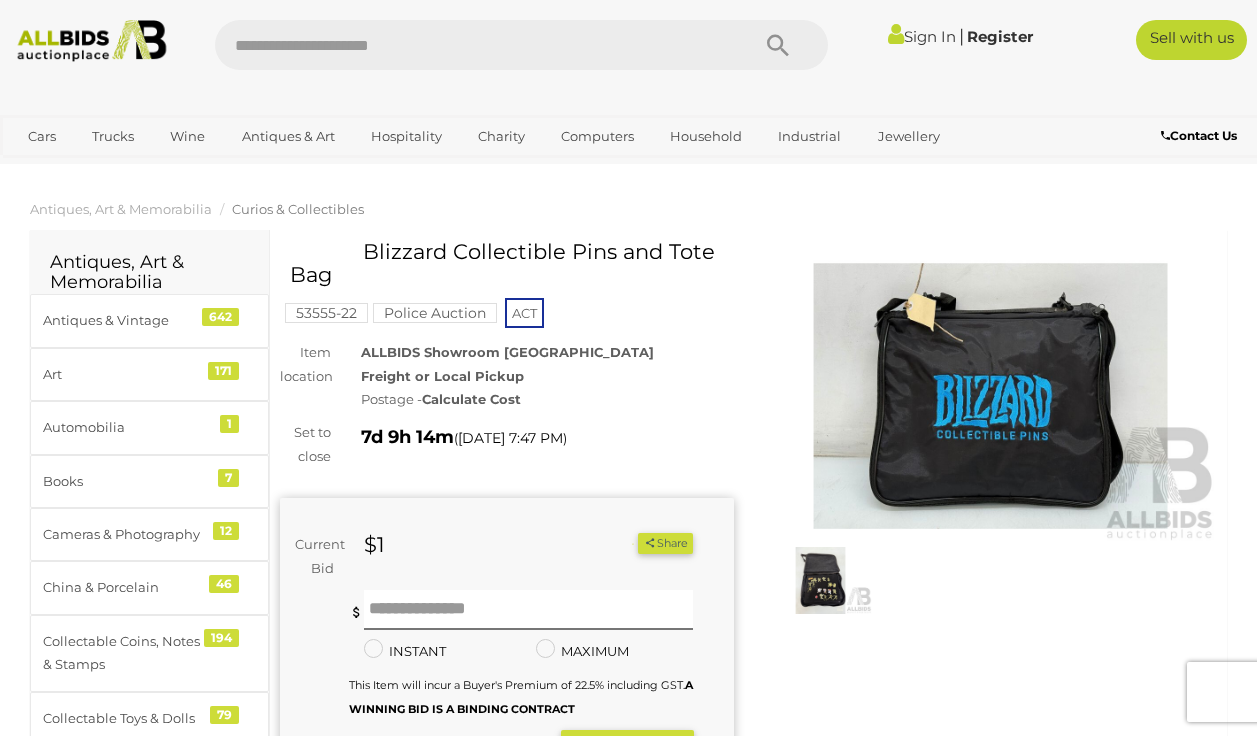 scroll, scrollTop: 0, scrollLeft: 0, axis: both 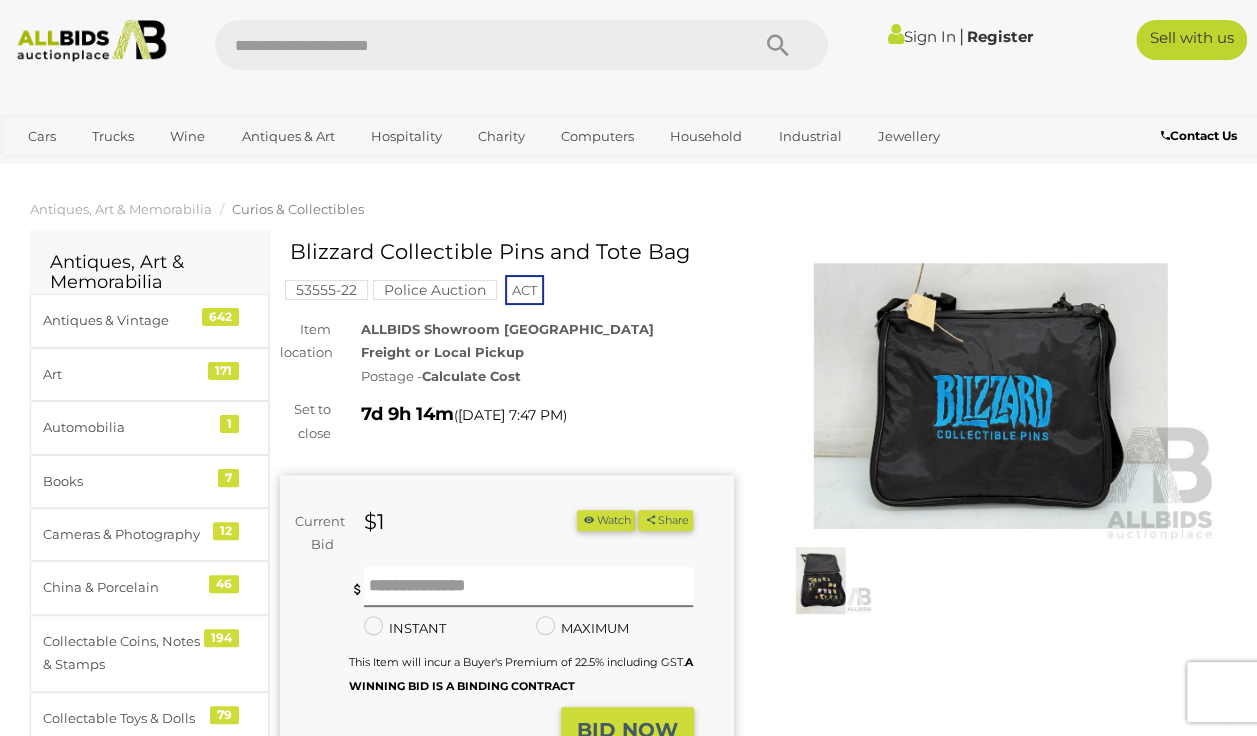 click at bounding box center (820, 580) 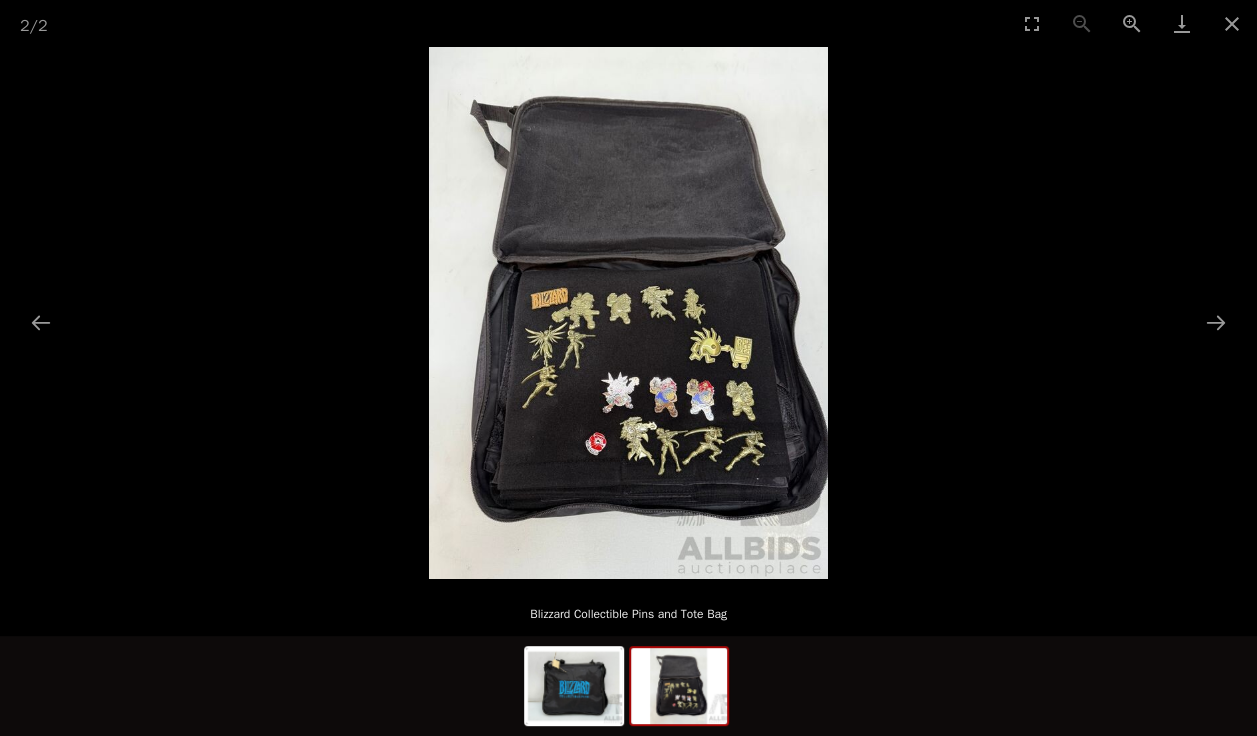 click at bounding box center (628, 313) 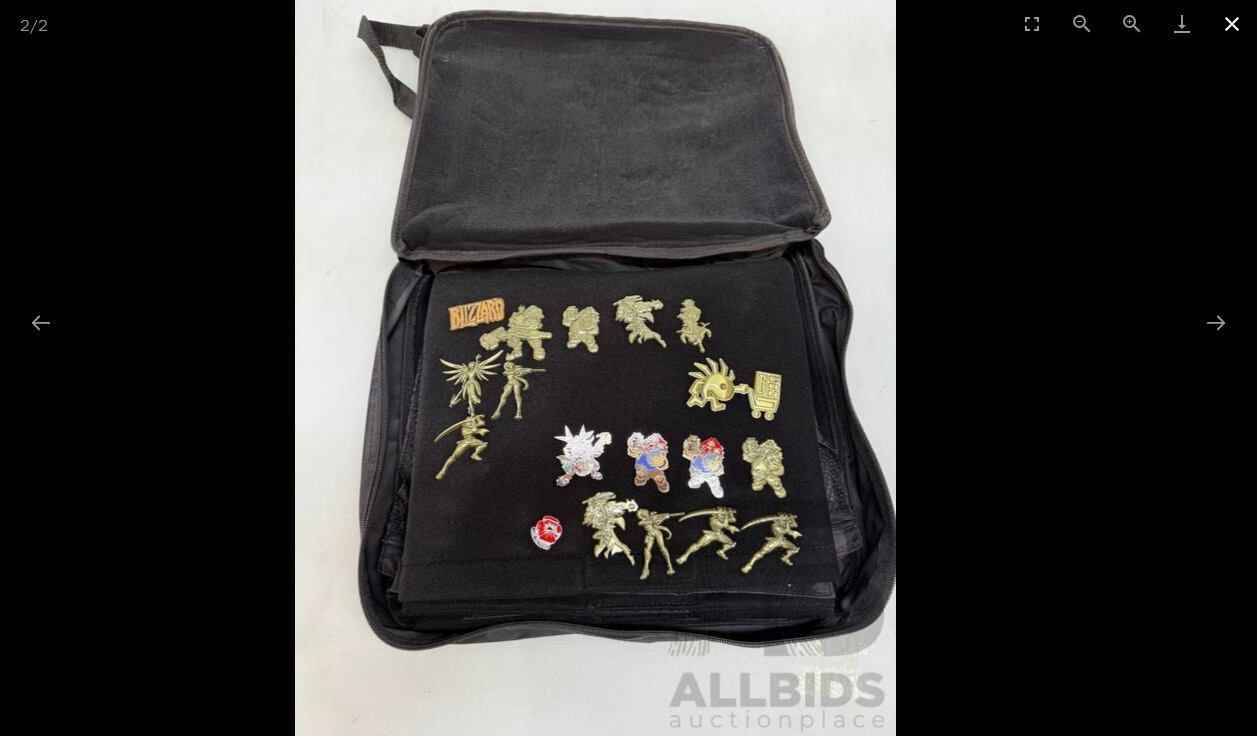 click at bounding box center (1232, 23) 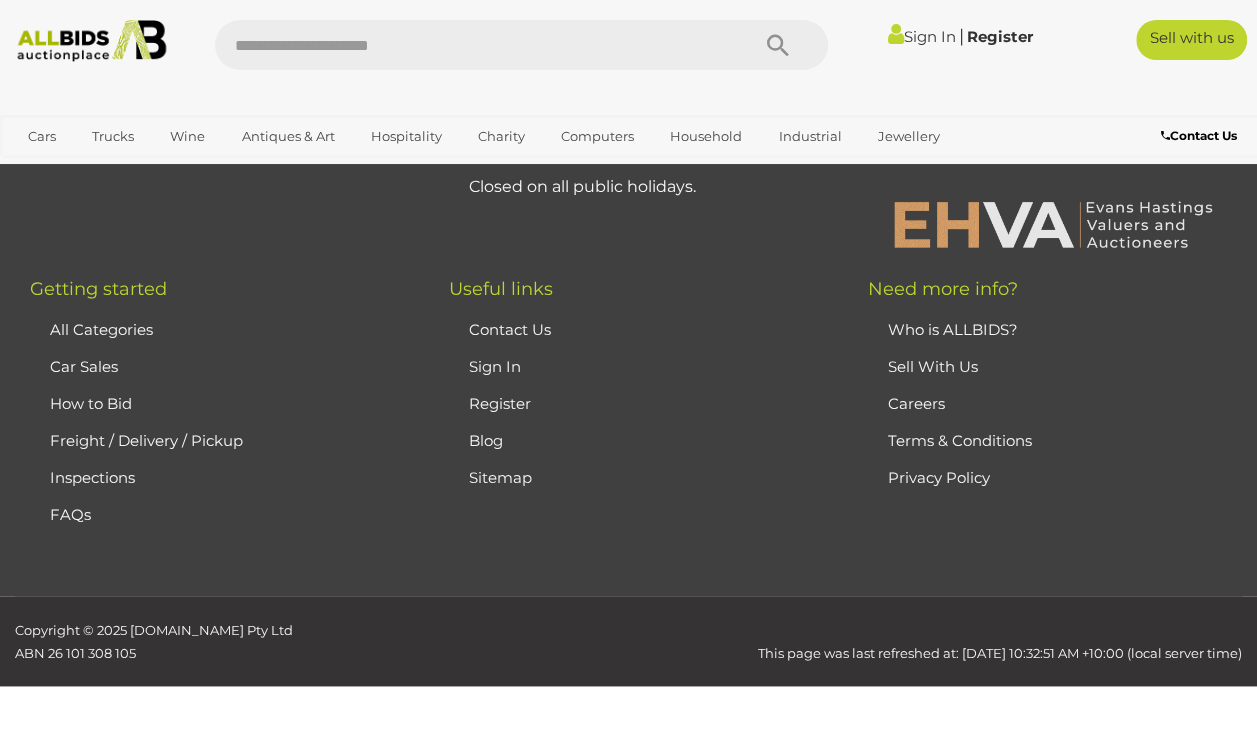scroll, scrollTop: 945, scrollLeft: 0, axis: vertical 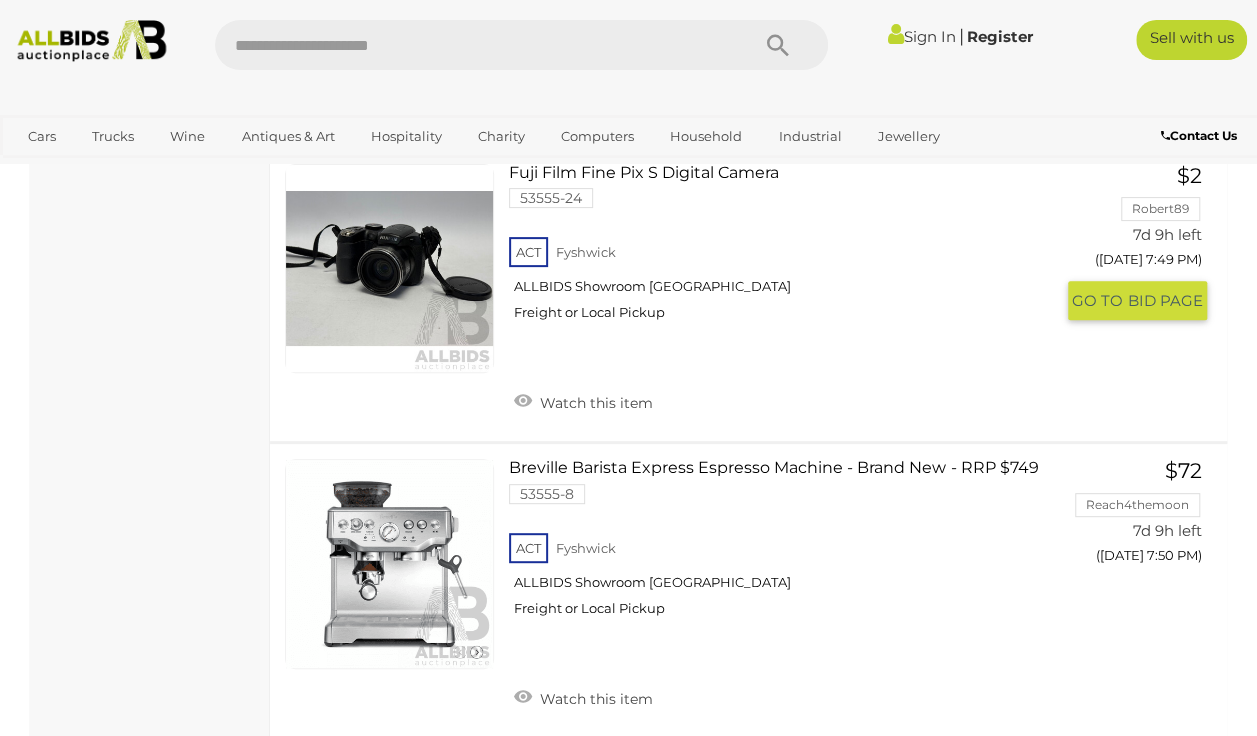 click at bounding box center [389, 268] 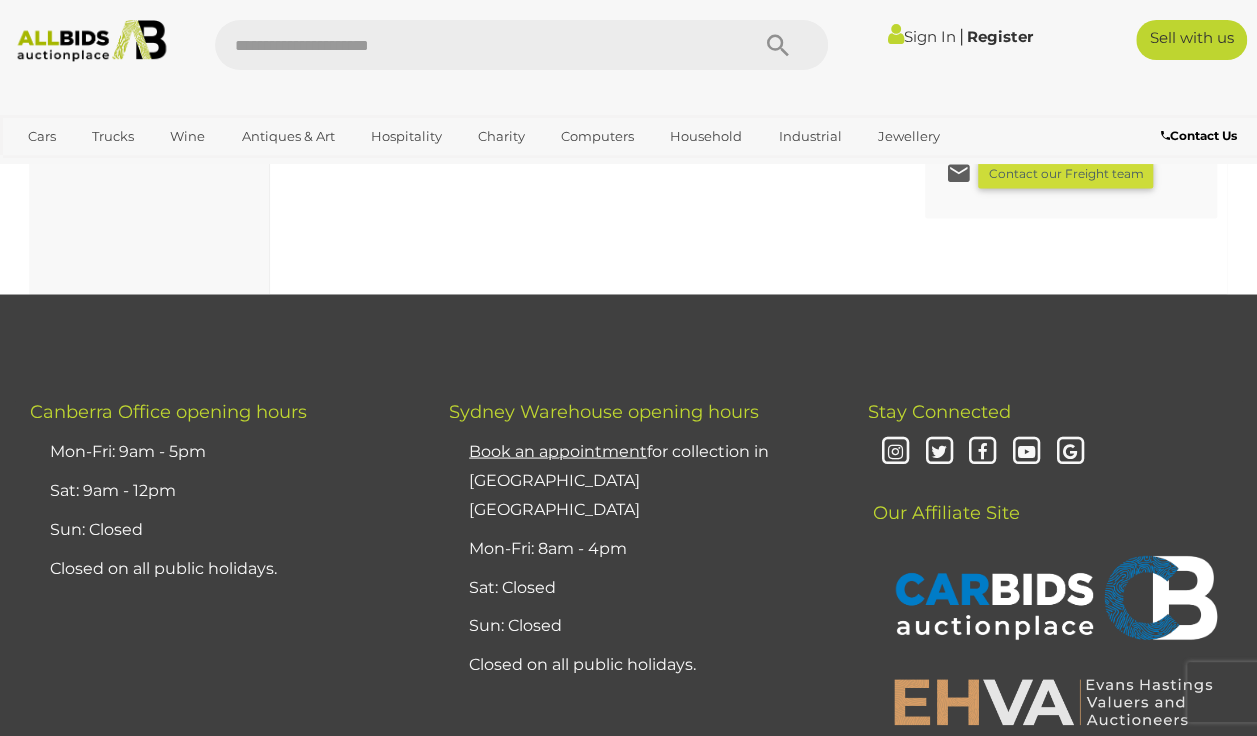 scroll, scrollTop: 1700, scrollLeft: 0, axis: vertical 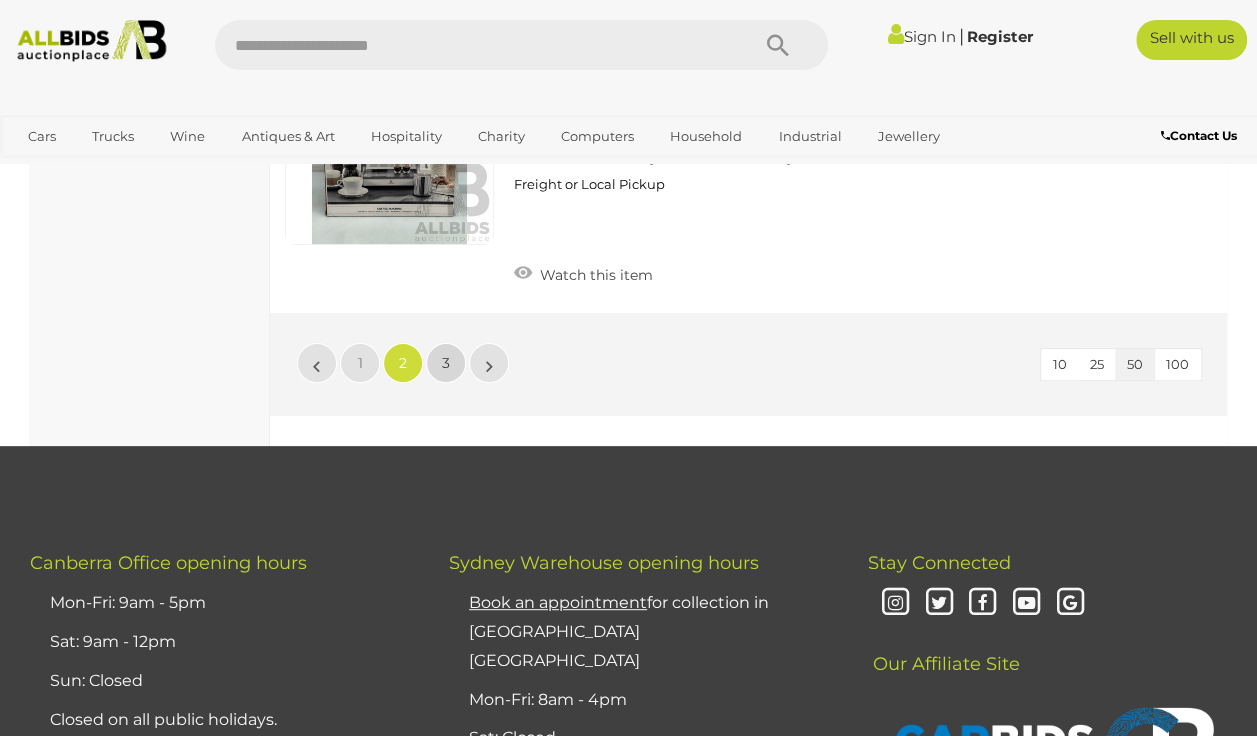 click on "3" at bounding box center [446, 363] 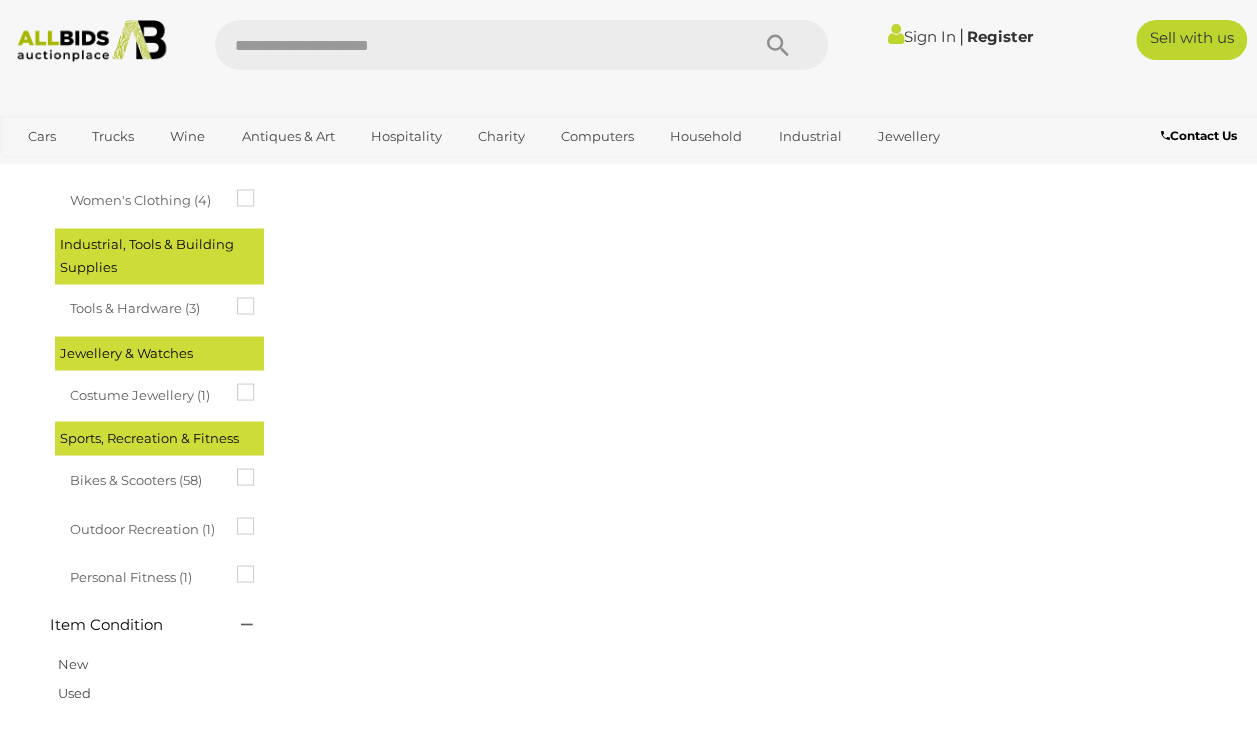 scroll, scrollTop: 334, scrollLeft: 0, axis: vertical 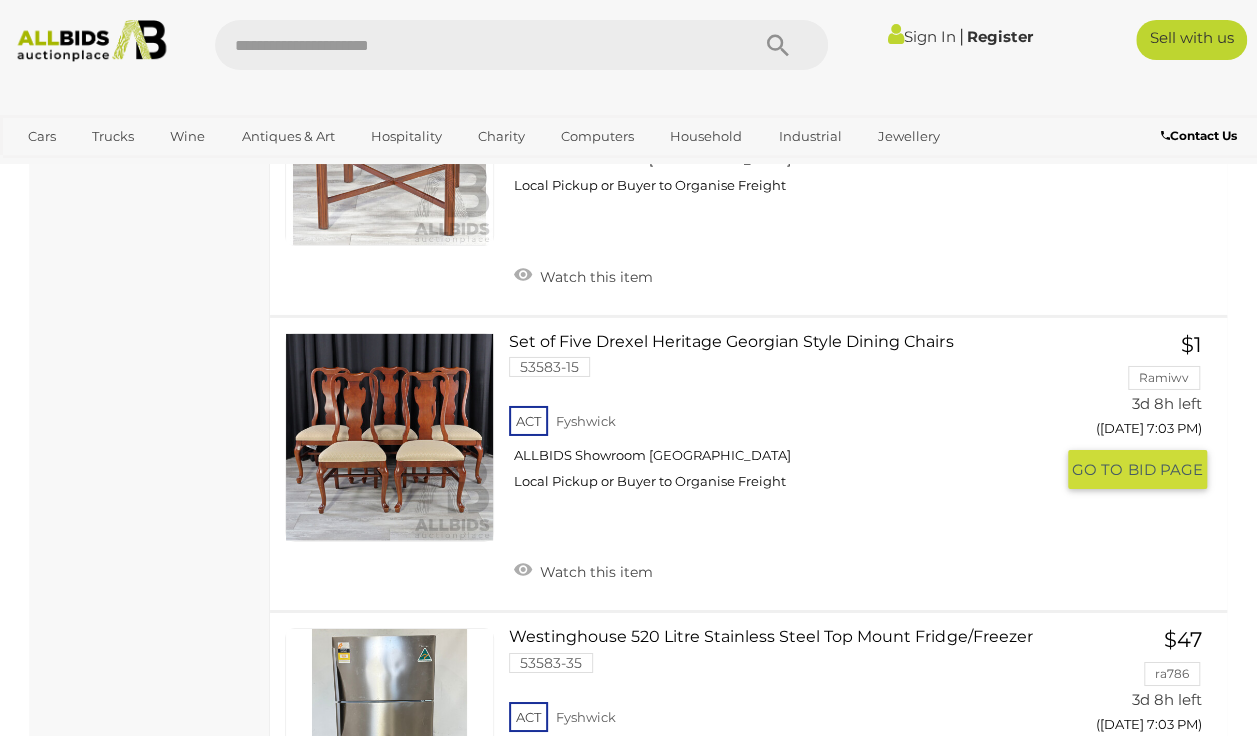 click at bounding box center (389, 437) 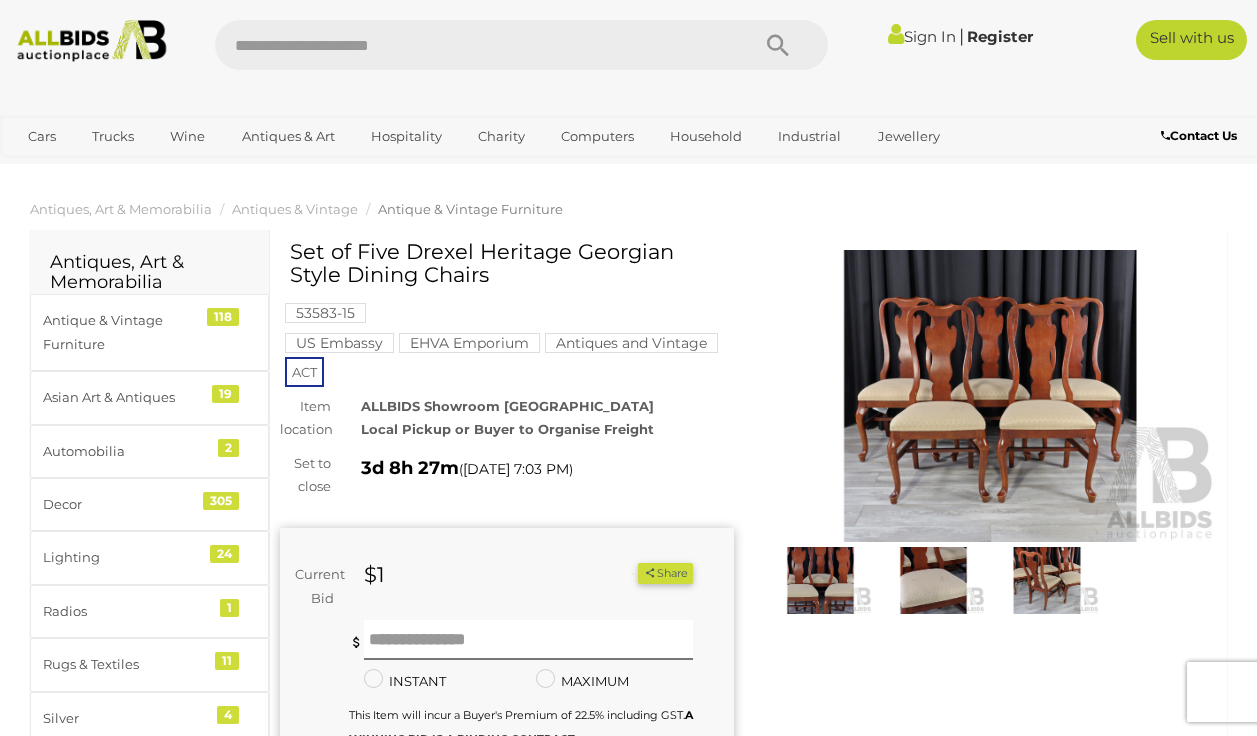 scroll, scrollTop: 0, scrollLeft: 0, axis: both 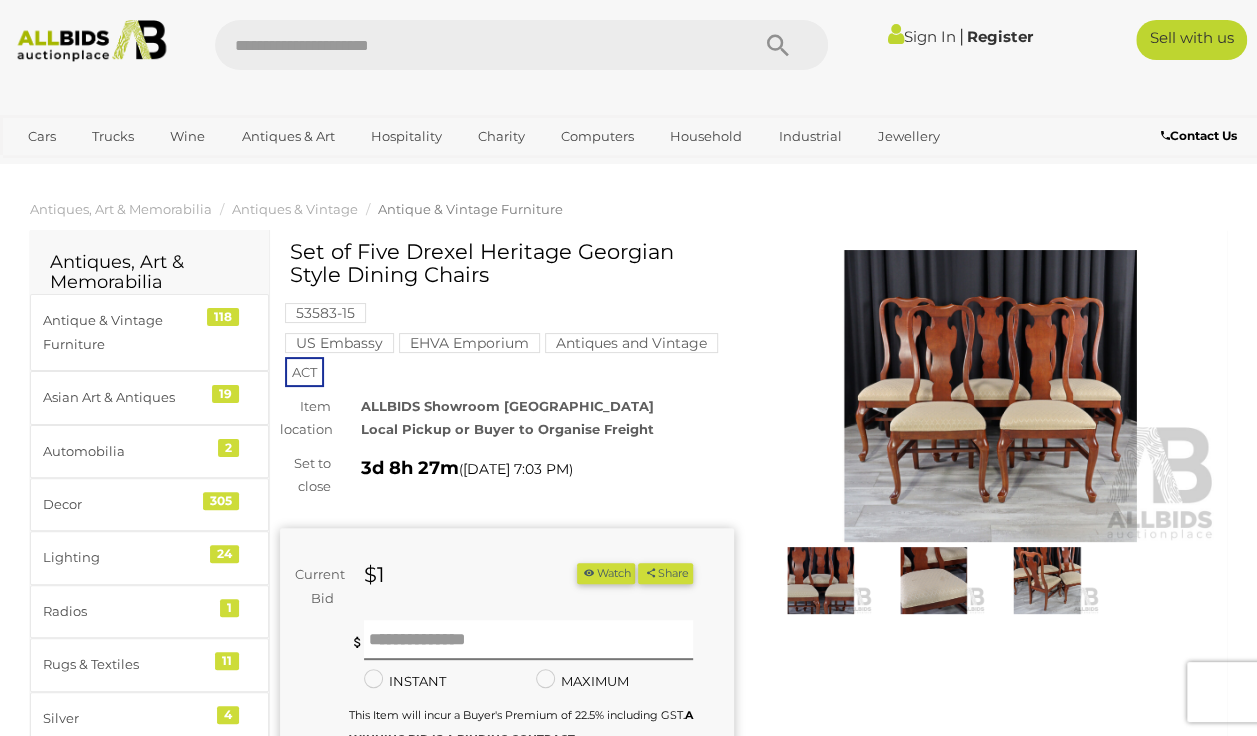 click at bounding box center [991, 396] 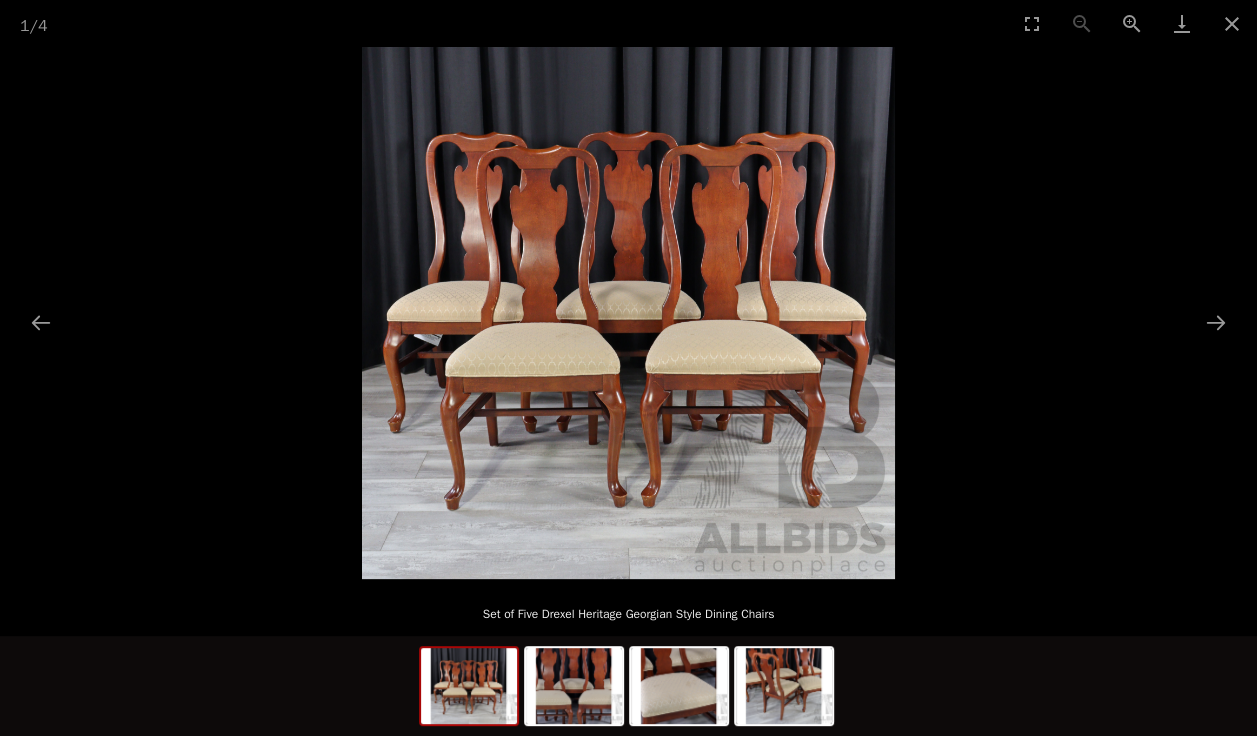 click at bounding box center [628, 313] 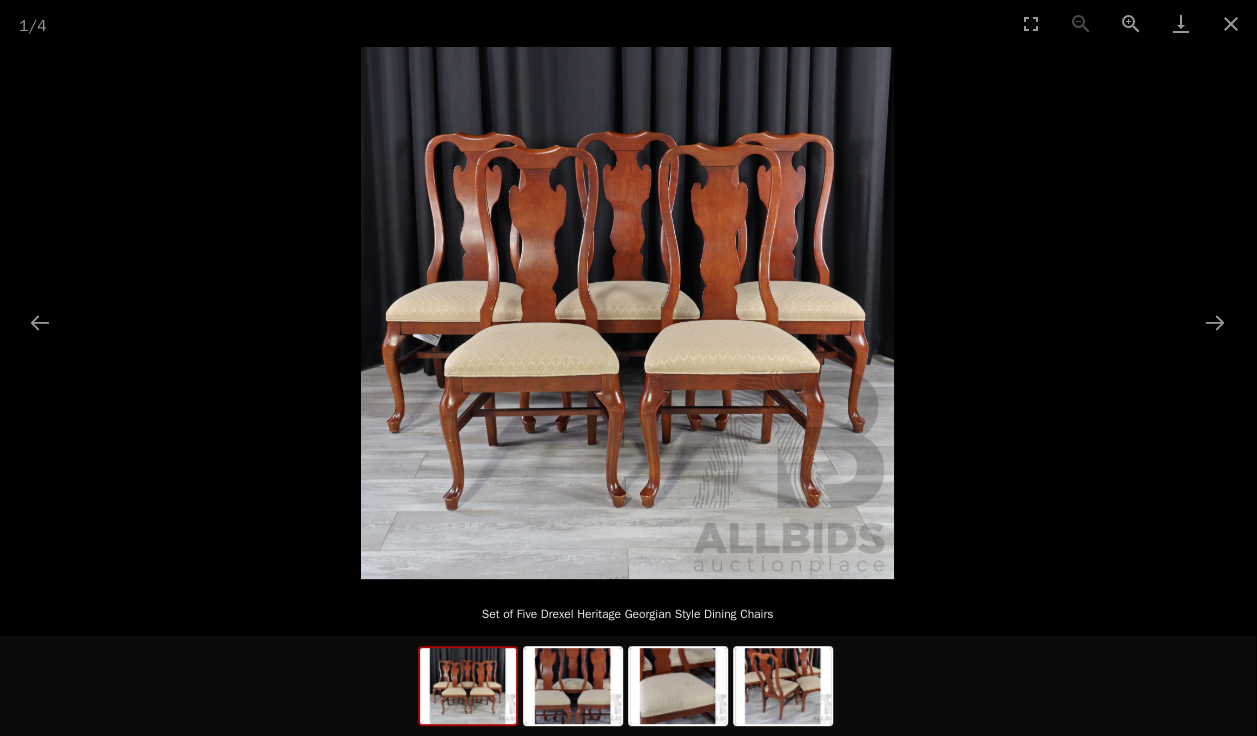 click at bounding box center (627, 313) 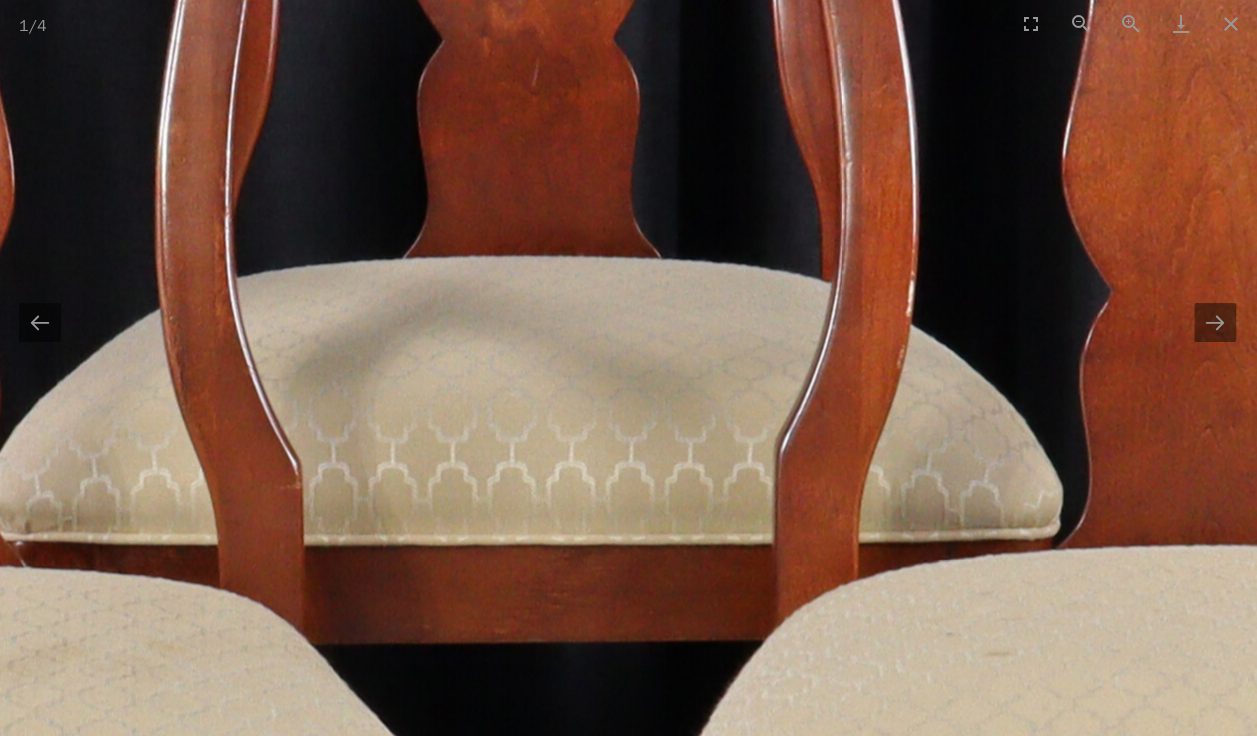scroll, scrollTop: 0, scrollLeft: 2, axis: horizontal 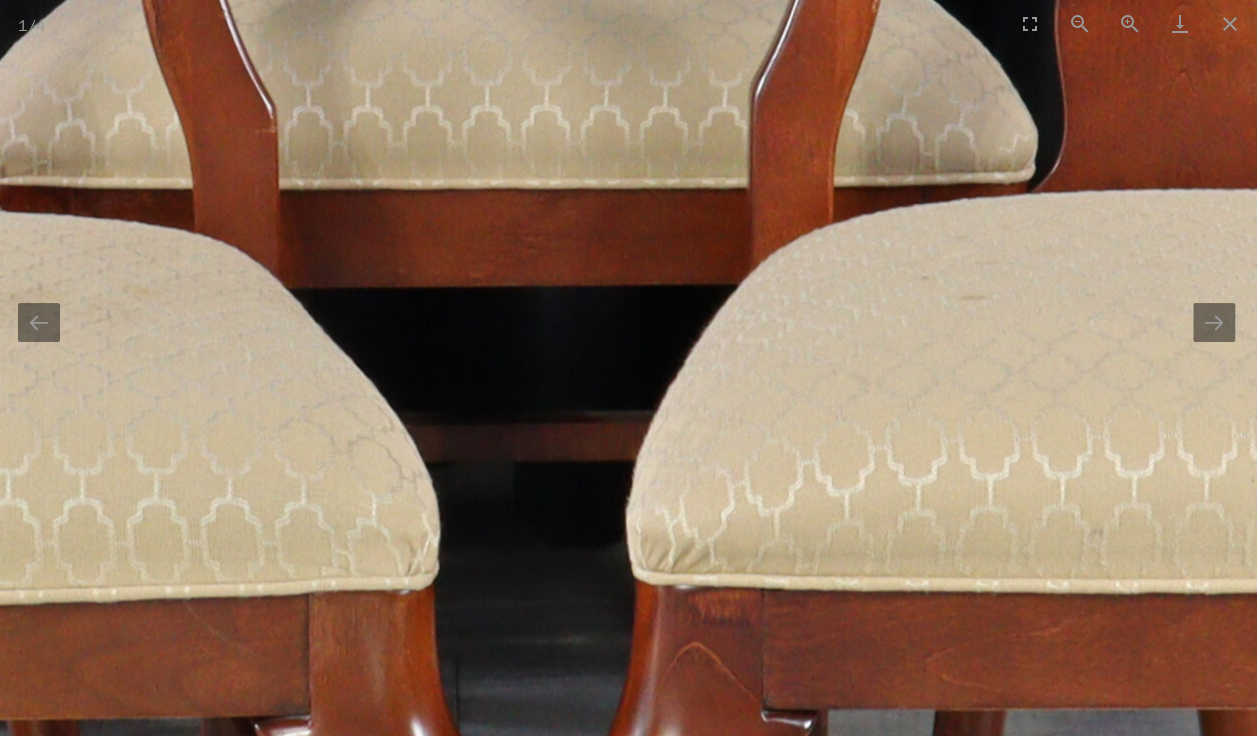 drag, startPoint x: 636, startPoint y: 490, endPoint x: 622, endPoint y: 95, distance: 395.24802 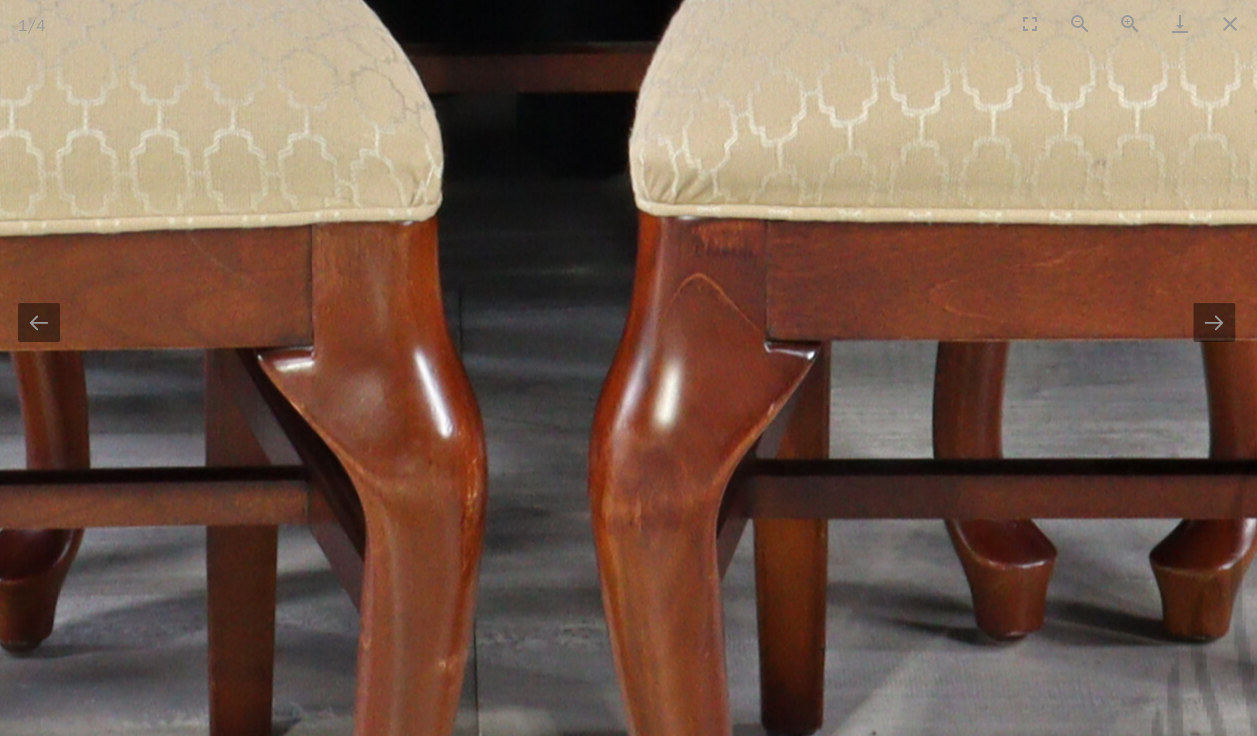 scroll, scrollTop: 0, scrollLeft: 2, axis: horizontal 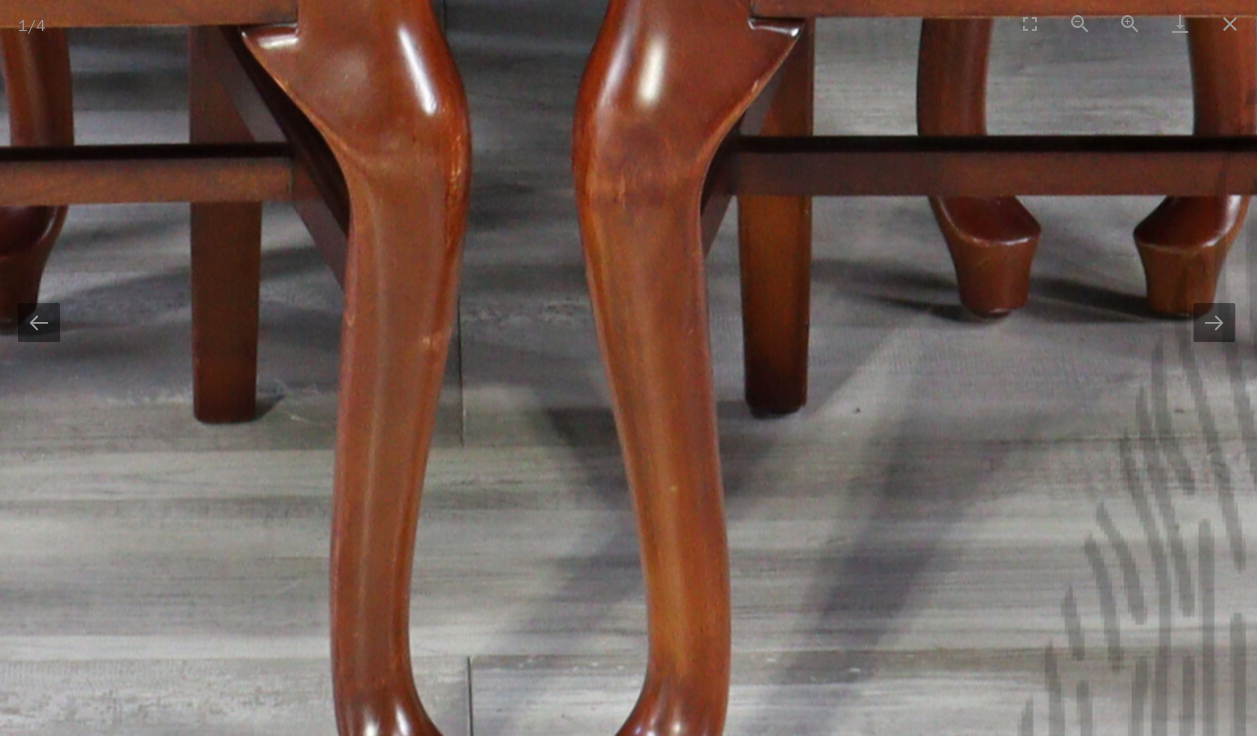 drag, startPoint x: 610, startPoint y: 508, endPoint x: 593, endPoint y: 165, distance: 343.42102 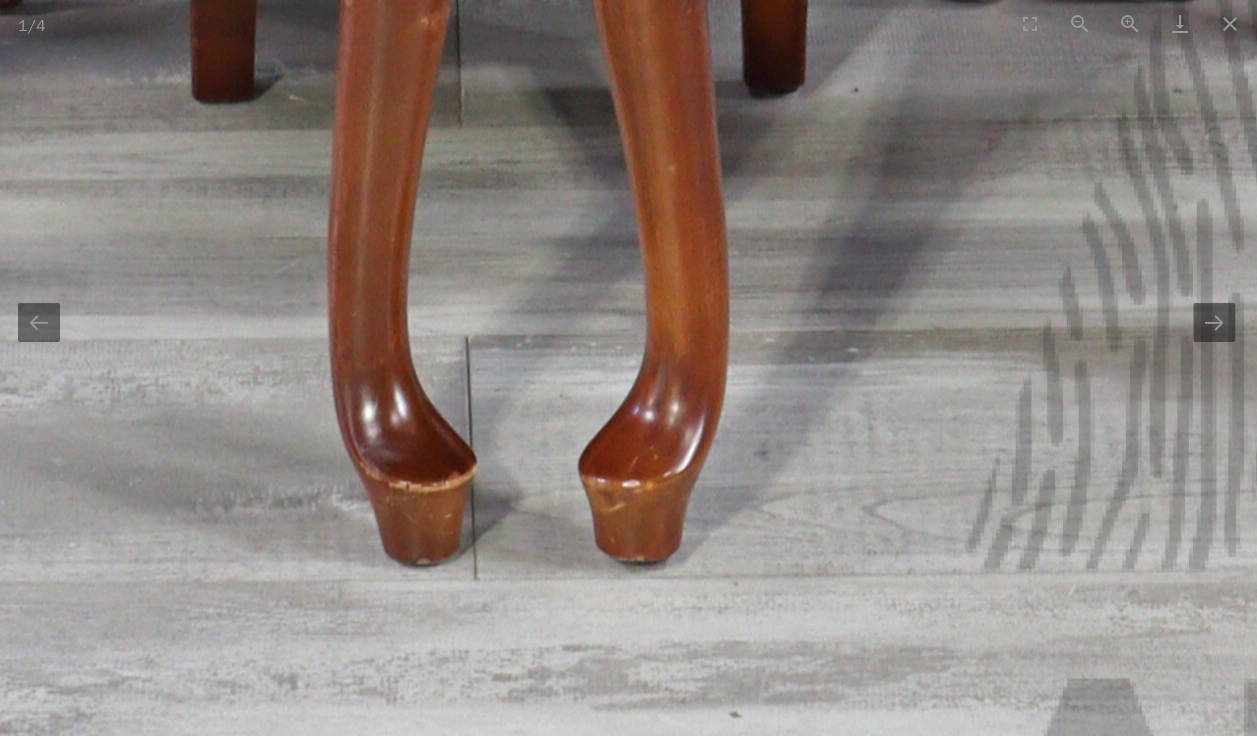 scroll, scrollTop: 0, scrollLeft: 3, axis: horizontal 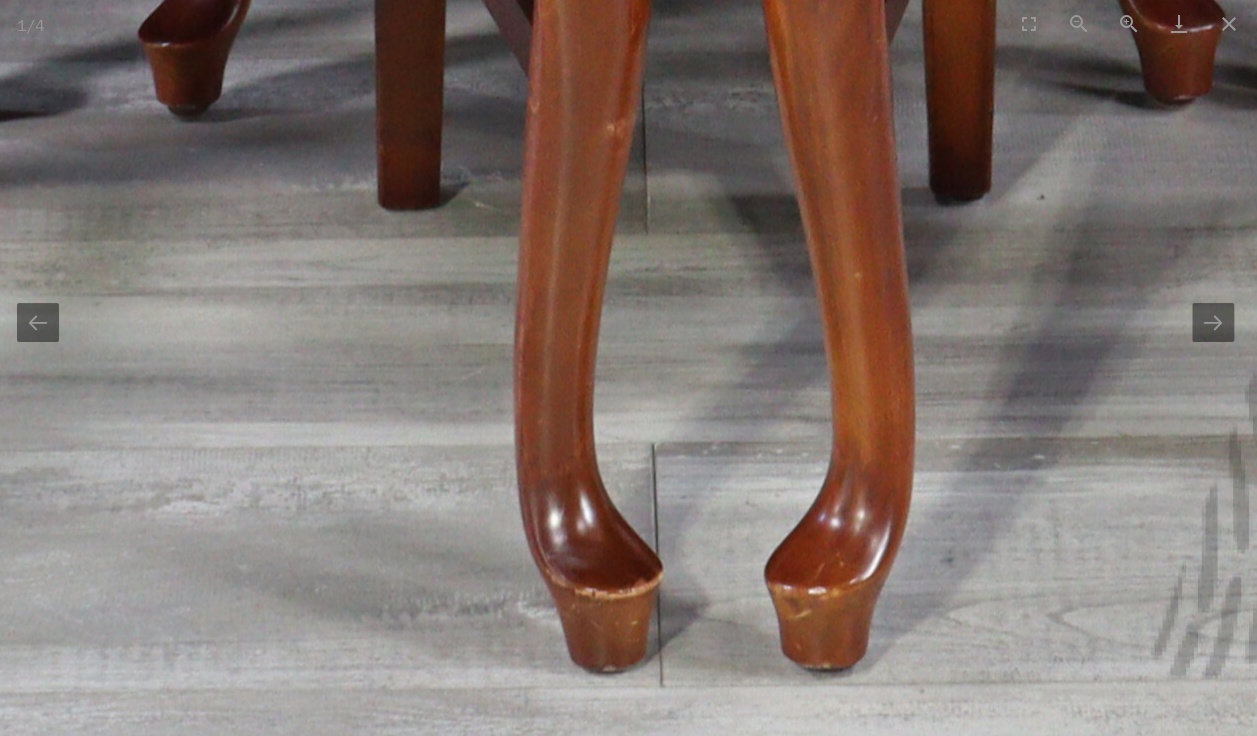 drag, startPoint x: 552, startPoint y: 238, endPoint x: 954, endPoint y: 424, distance: 442.9447 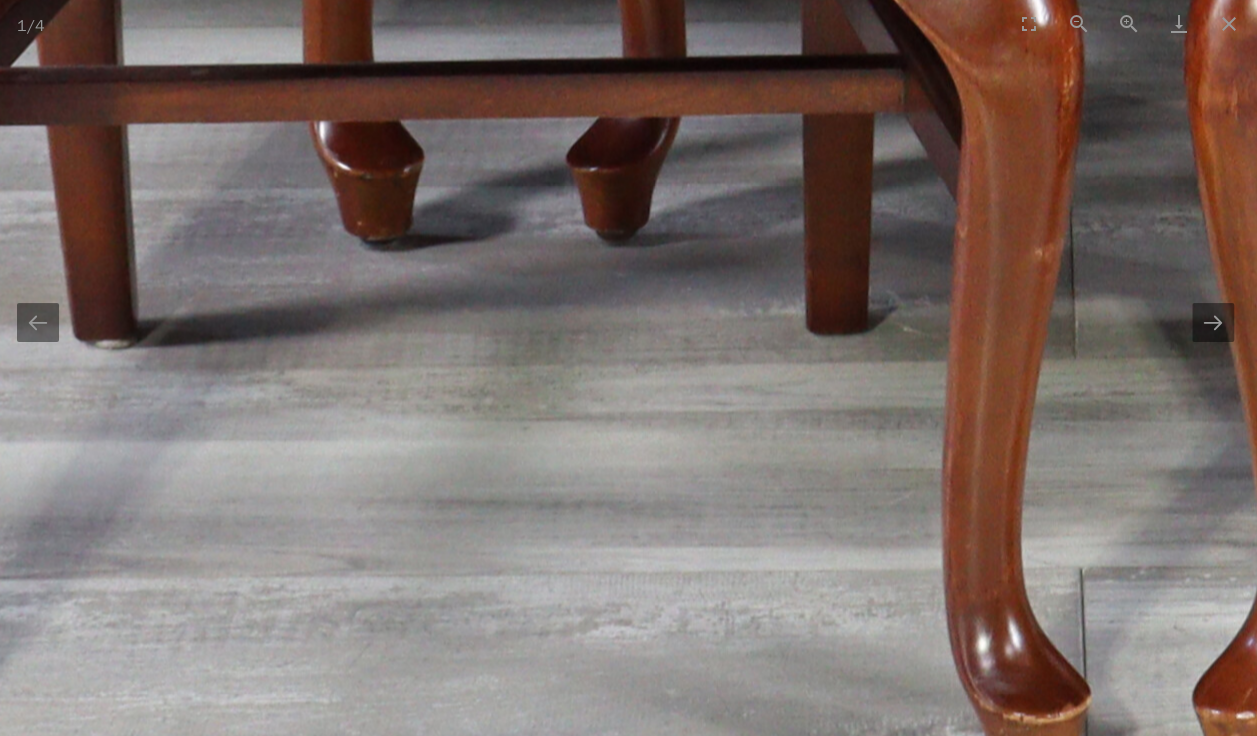 scroll, scrollTop: 0, scrollLeft: 3, axis: horizontal 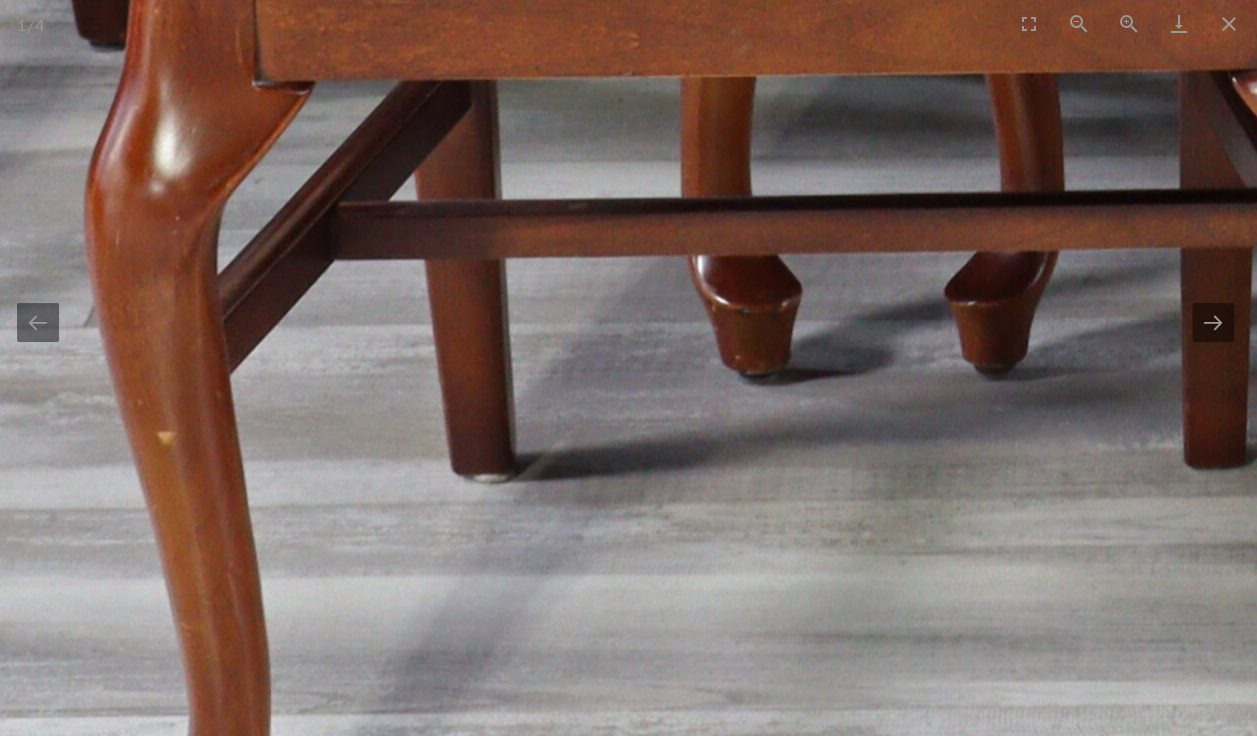 drag, startPoint x: 583, startPoint y: 344, endPoint x: 1070, endPoint y: 471, distance: 503.2872 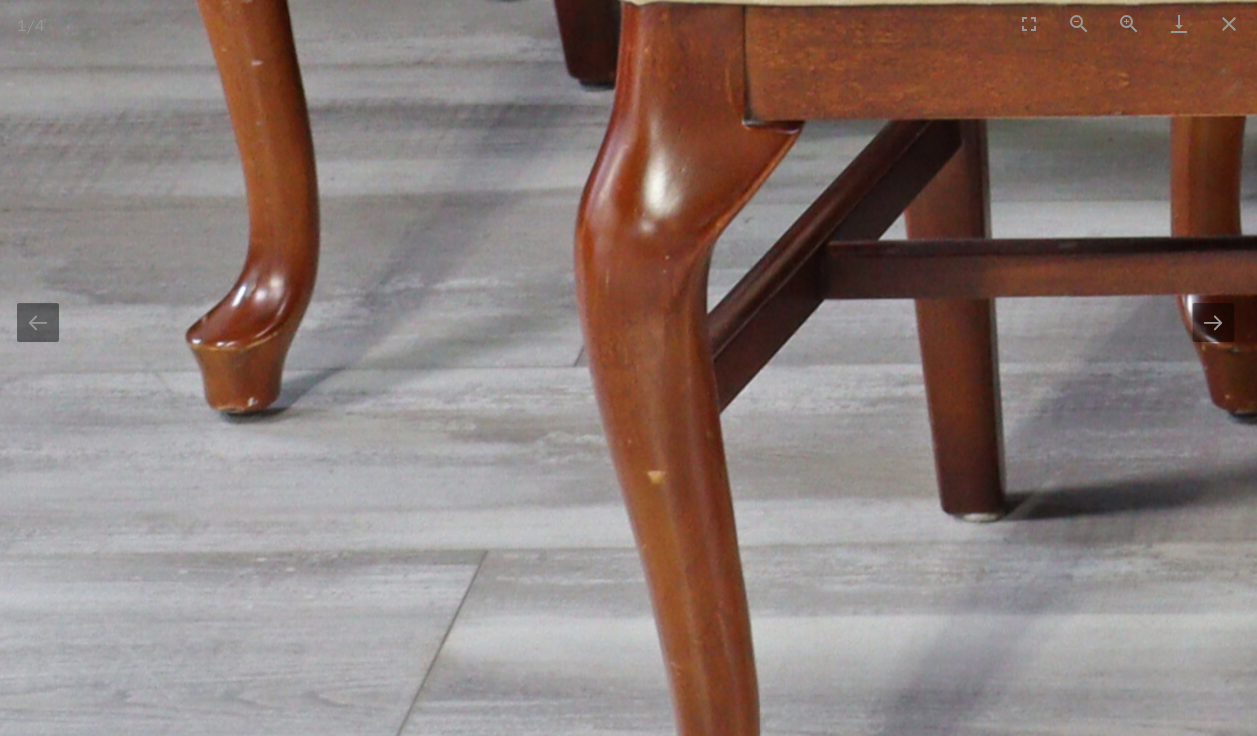 scroll, scrollTop: 0, scrollLeft: 3, axis: horizontal 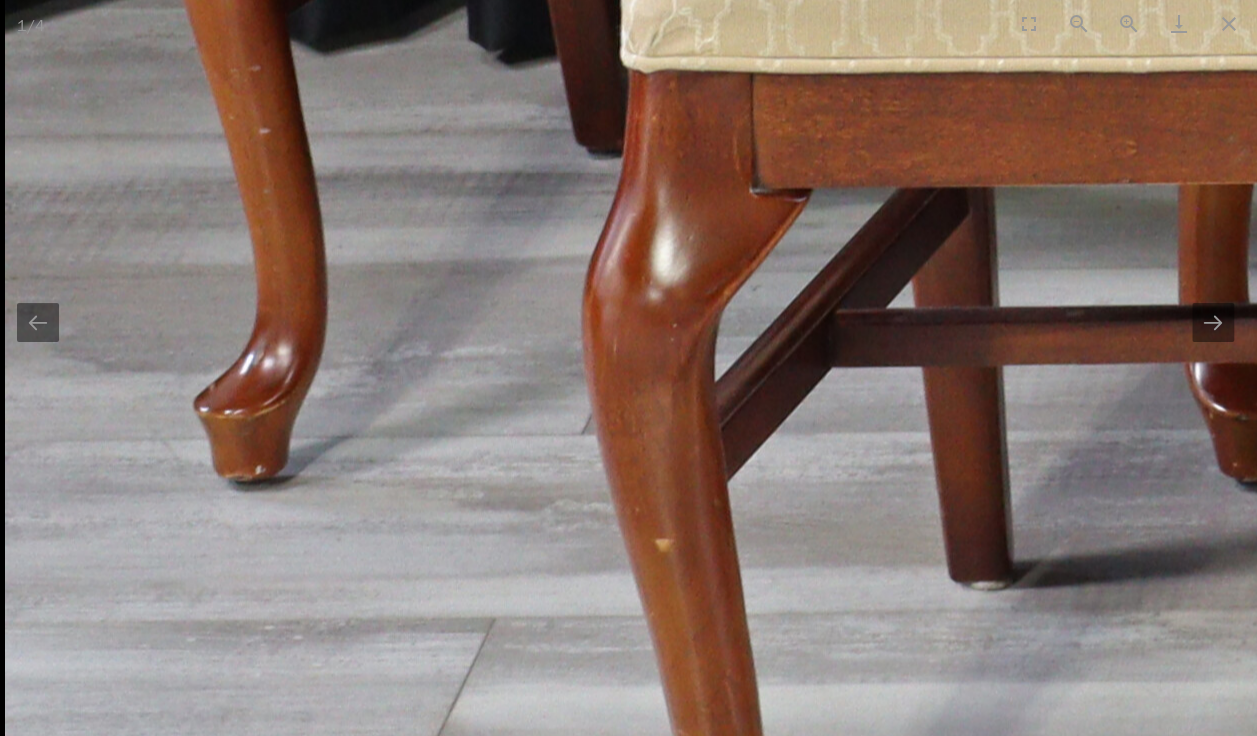 drag, startPoint x: 534, startPoint y: 400, endPoint x: 850, endPoint y: 643, distance: 398.6289 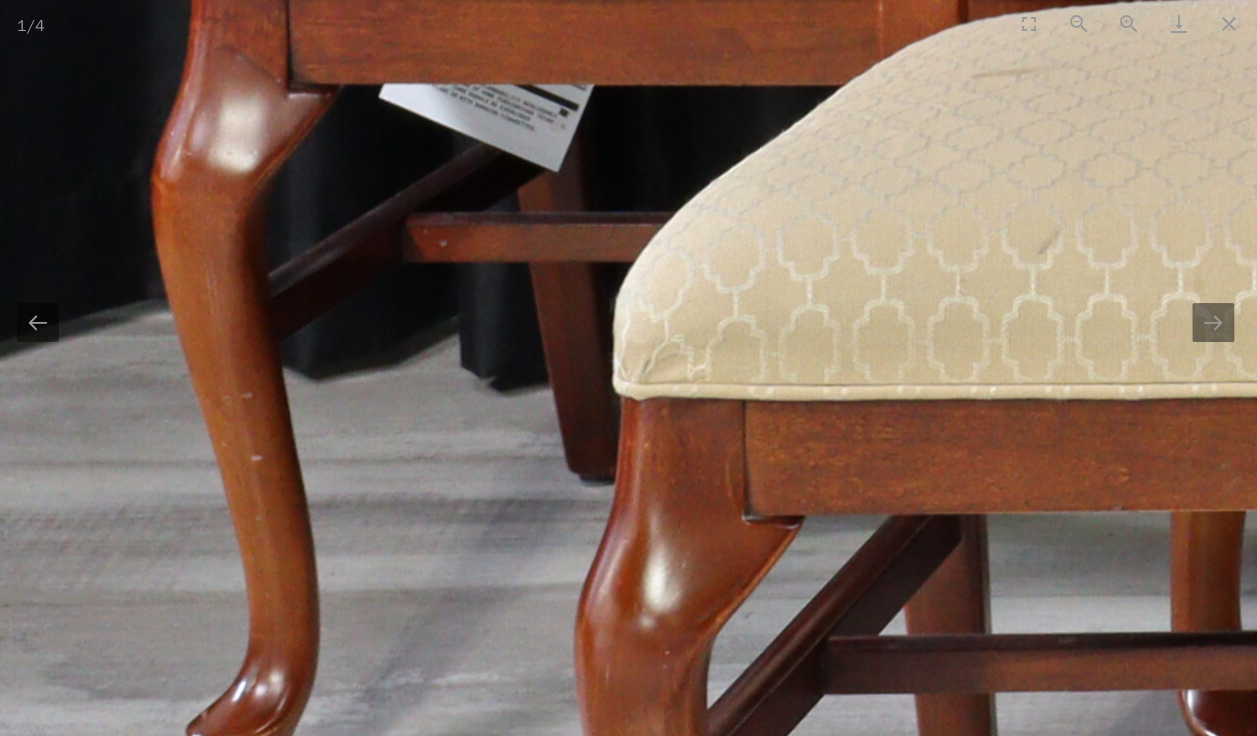 scroll, scrollTop: 0, scrollLeft: 3, axis: horizontal 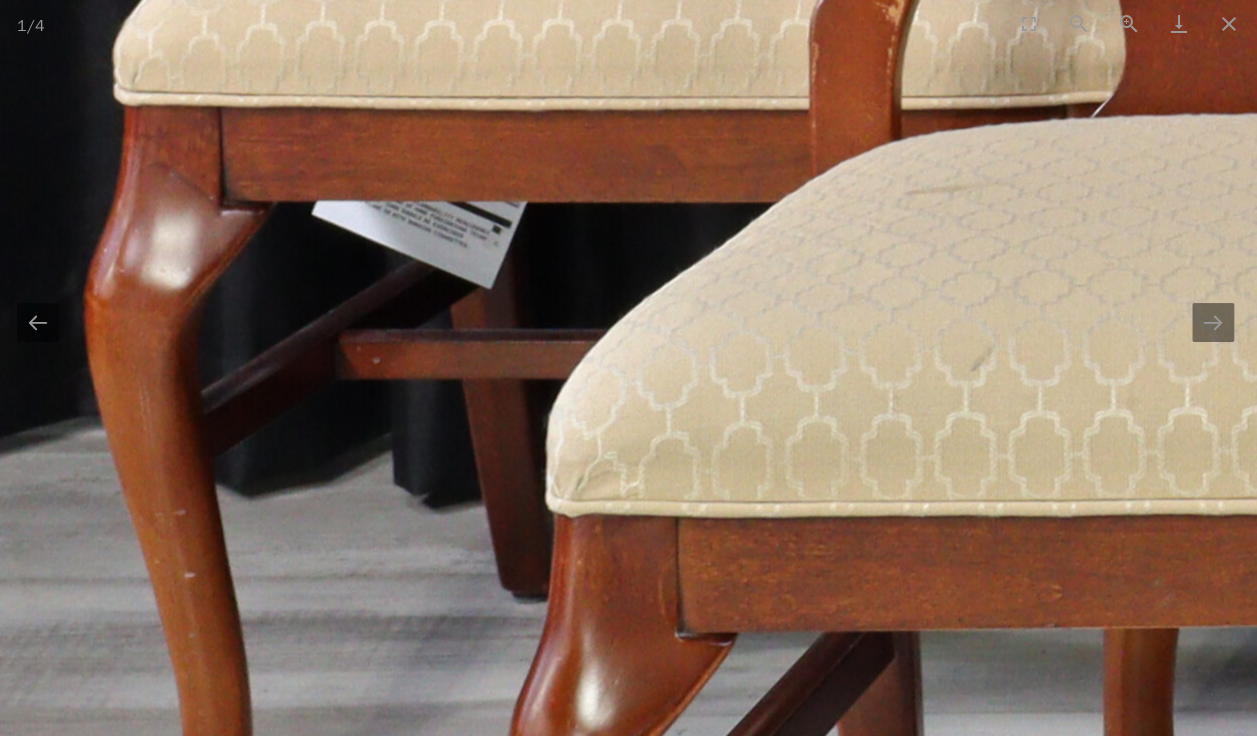 drag, startPoint x: 654, startPoint y: 367, endPoint x: 547, endPoint y: 568, distance: 227.70595 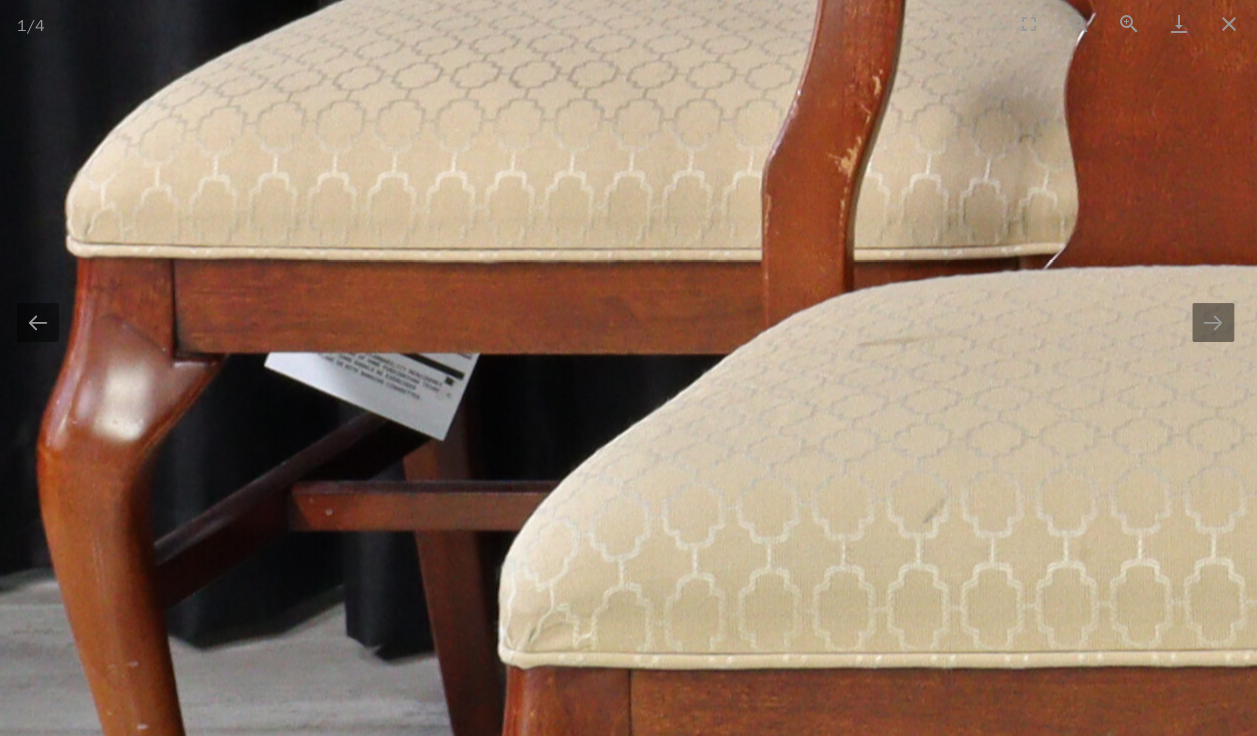 scroll, scrollTop: 0, scrollLeft: 3, axis: horizontal 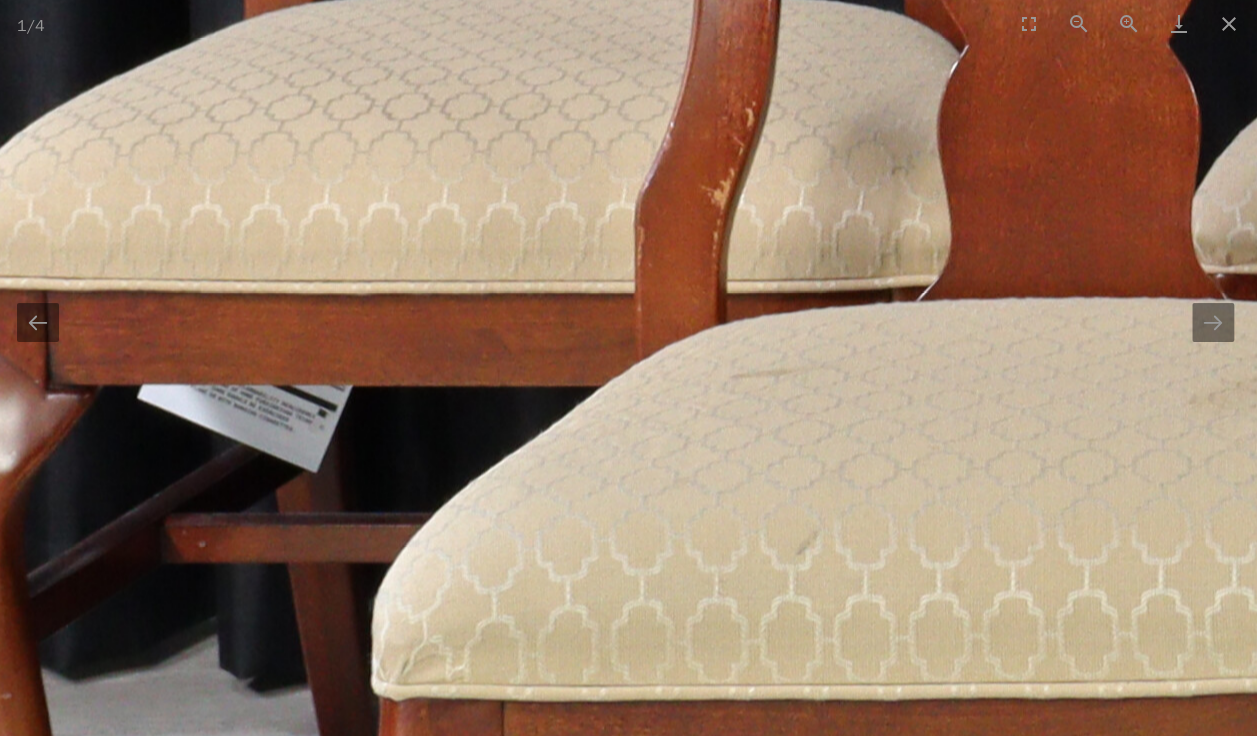 drag, startPoint x: 587, startPoint y: 360, endPoint x: 460, endPoint y: 392, distance: 130.96947 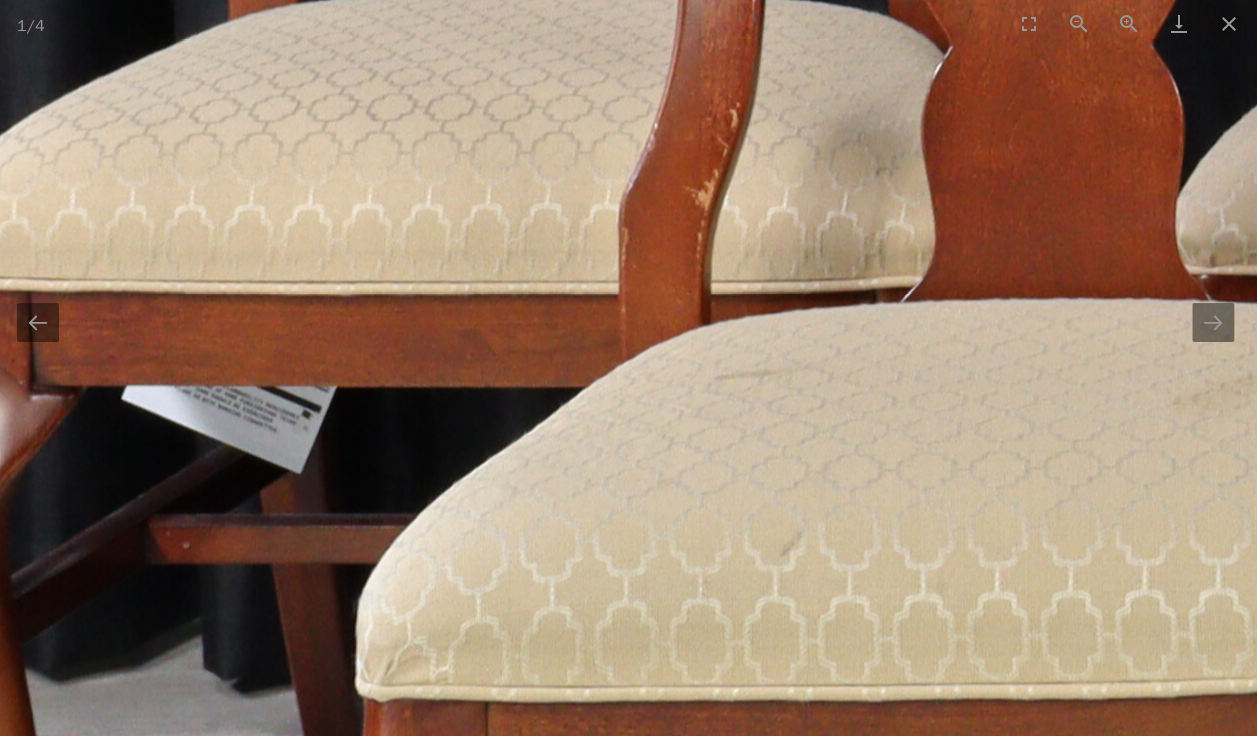 scroll, scrollTop: 0, scrollLeft: 3, axis: horizontal 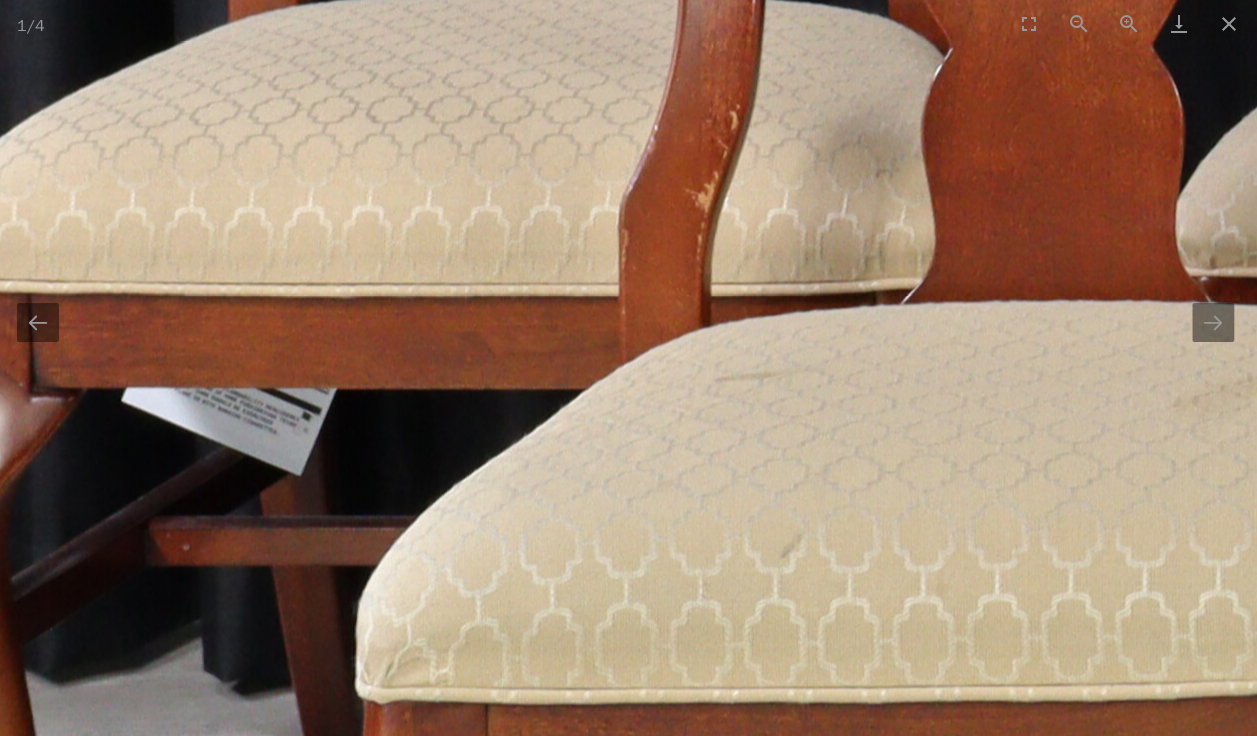 drag, startPoint x: 752, startPoint y: 382, endPoint x: 422, endPoint y: 389, distance: 330.07425 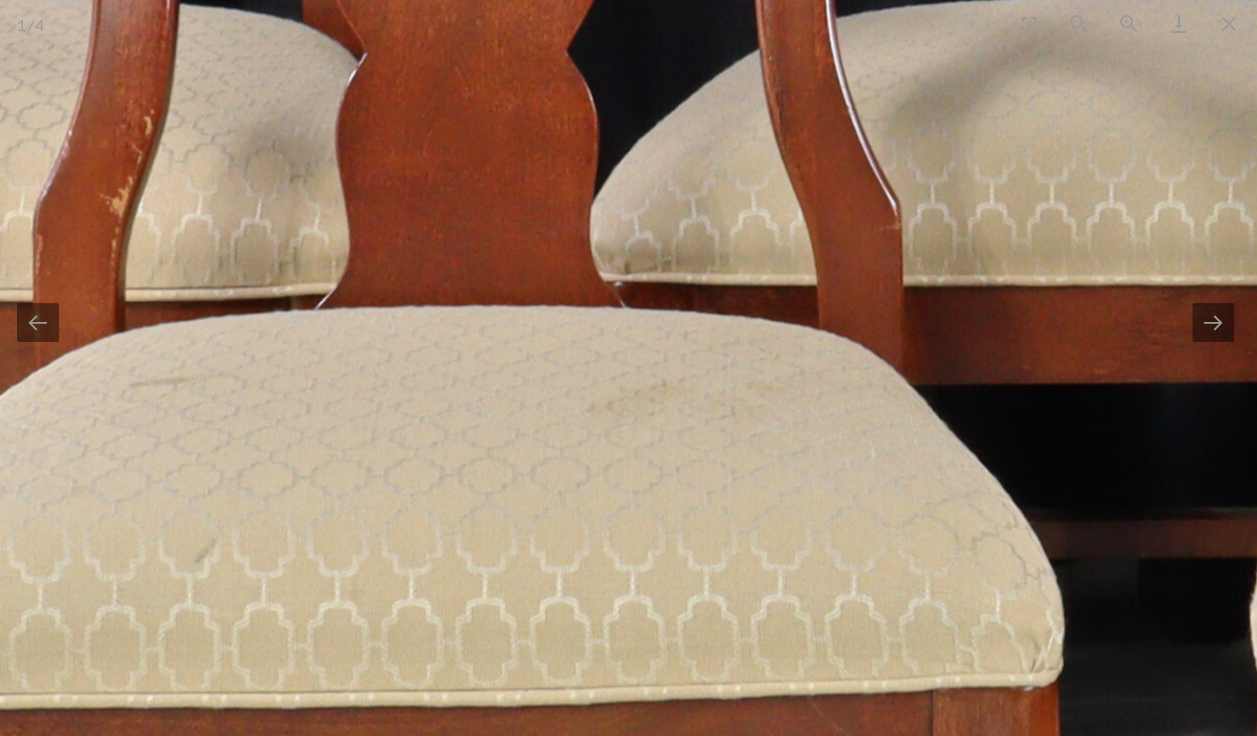 click at bounding box center (1126, 236) 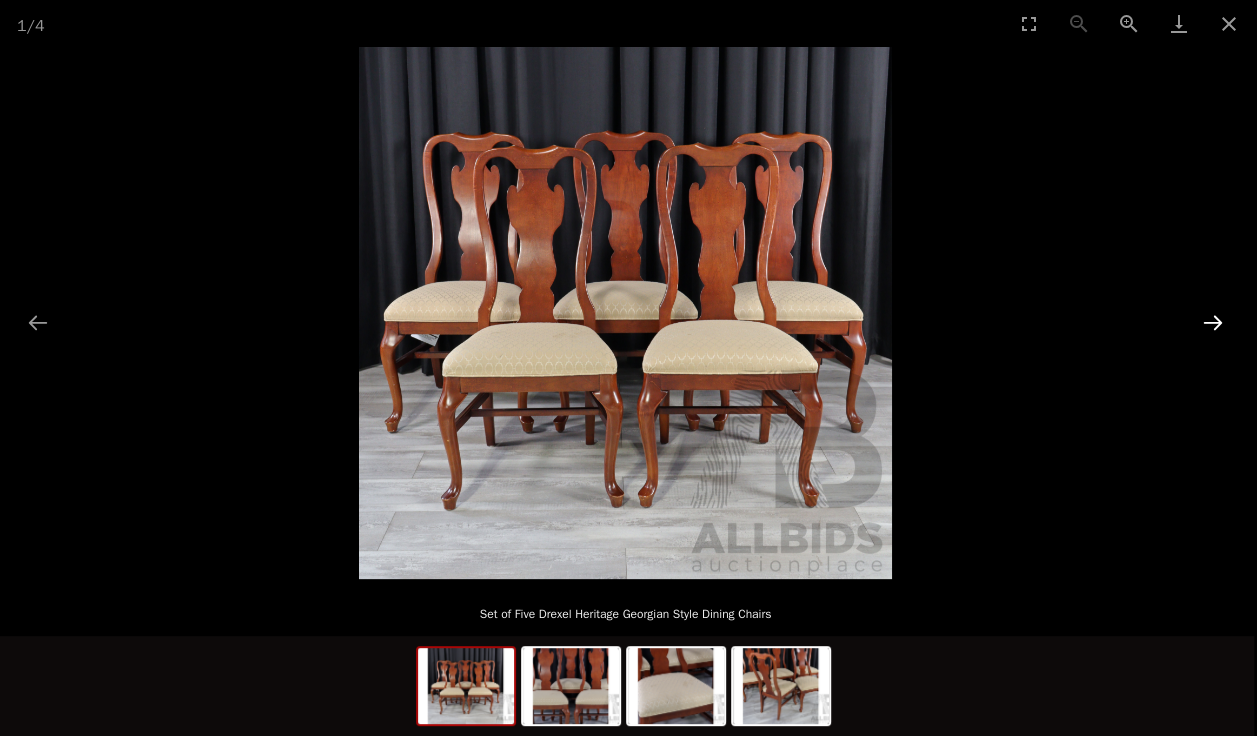 click at bounding box center (1213, 322) 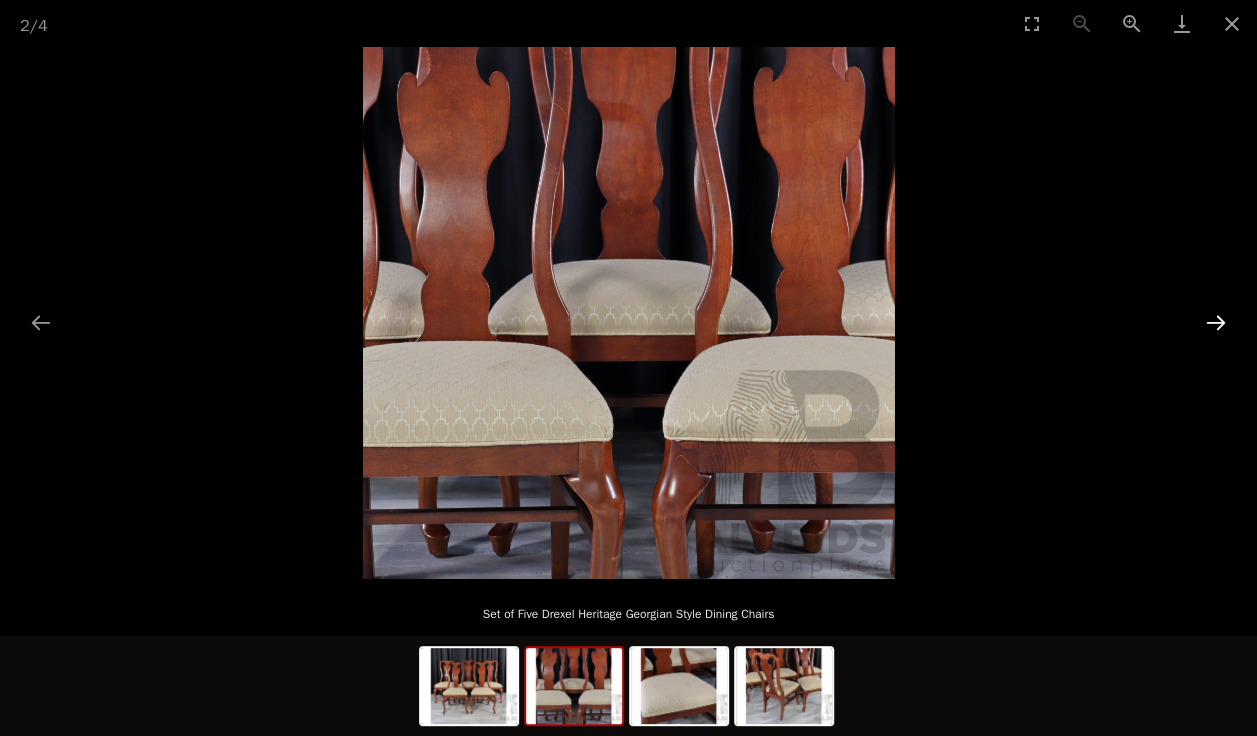 scroll, scrollTop: 0, scrollLeft: 0, axis: both 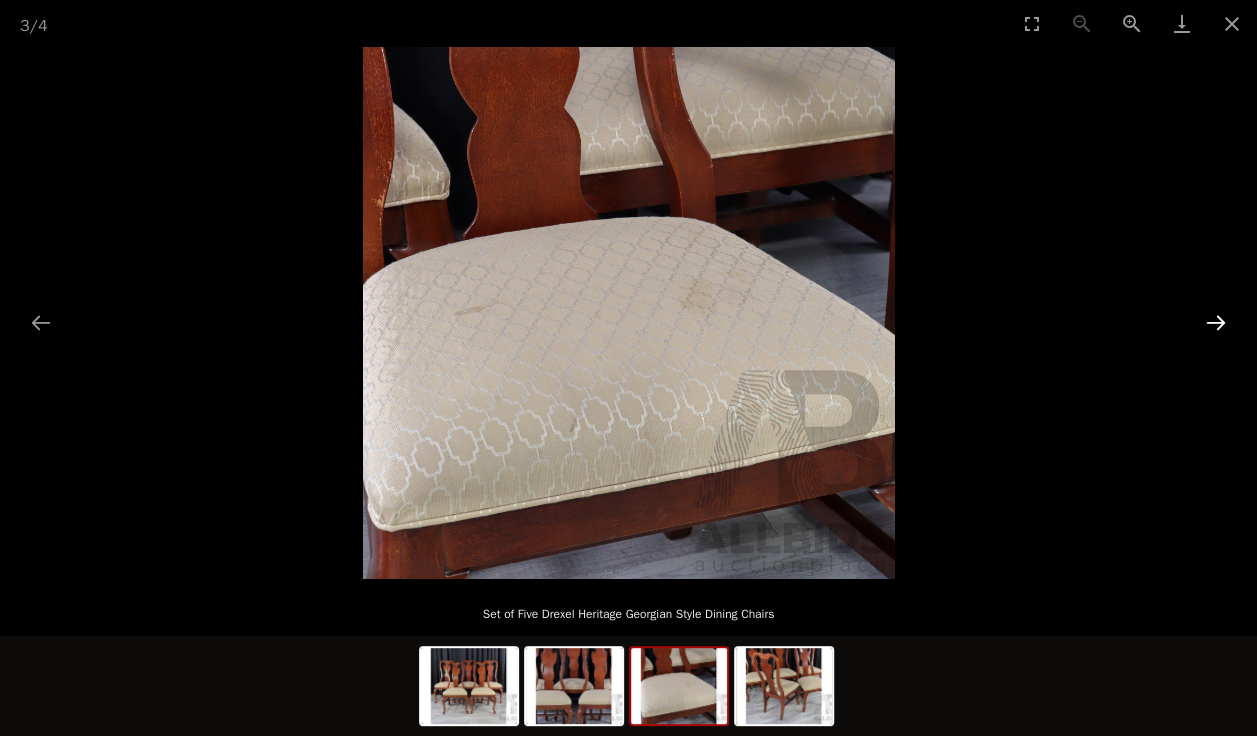click at bounding box center (1216, 322) 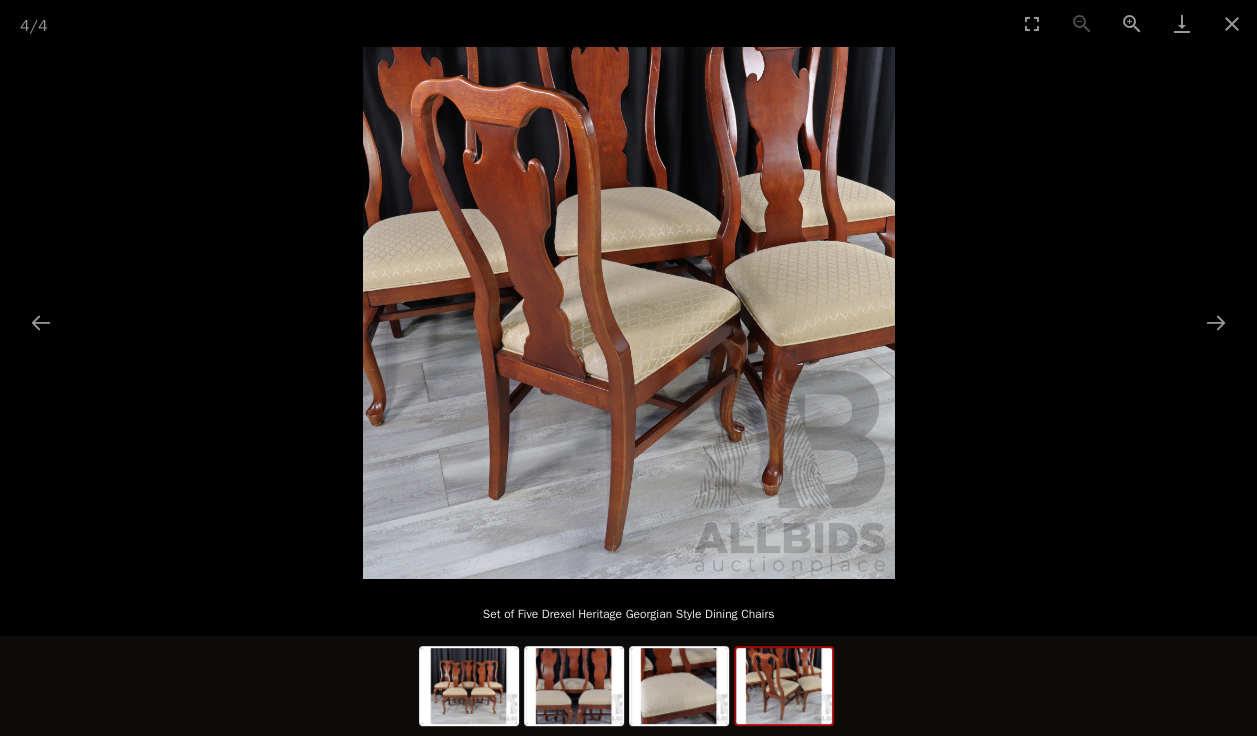 scroll, scrollTop: 644, scrollLeft: 0, axis: vertical 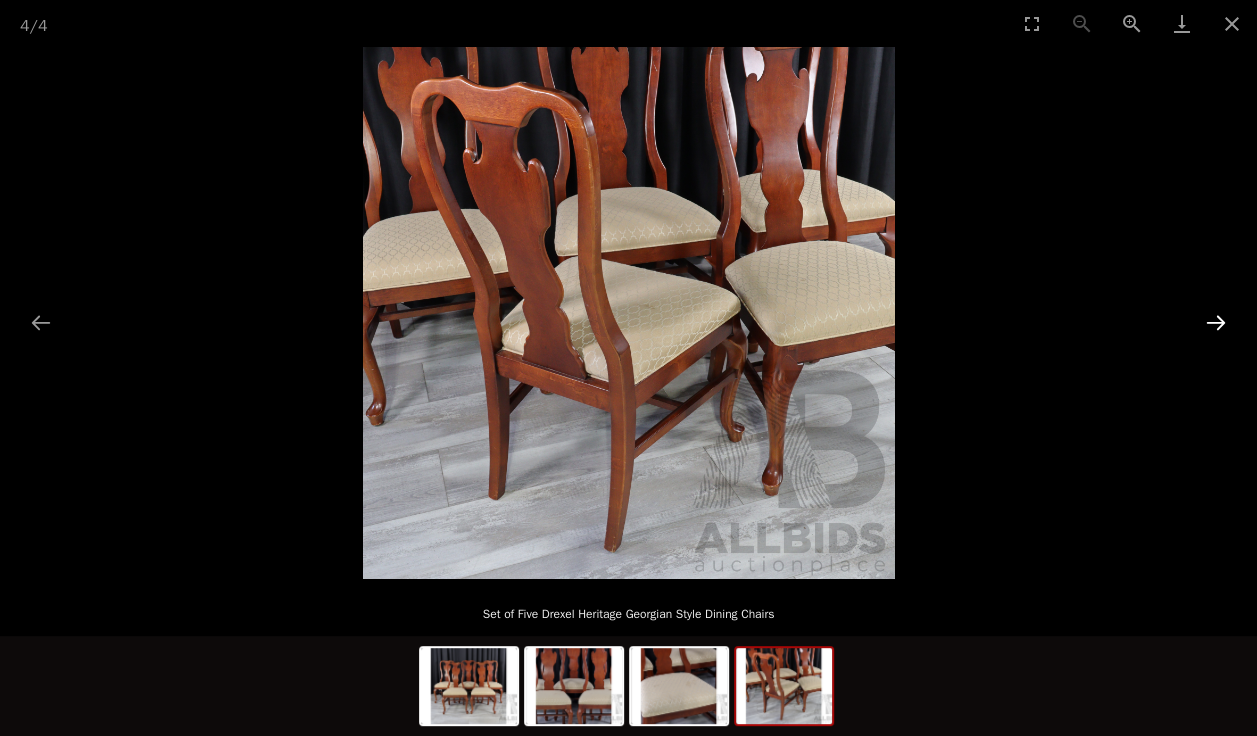 click at bounding box center (1216, 322) 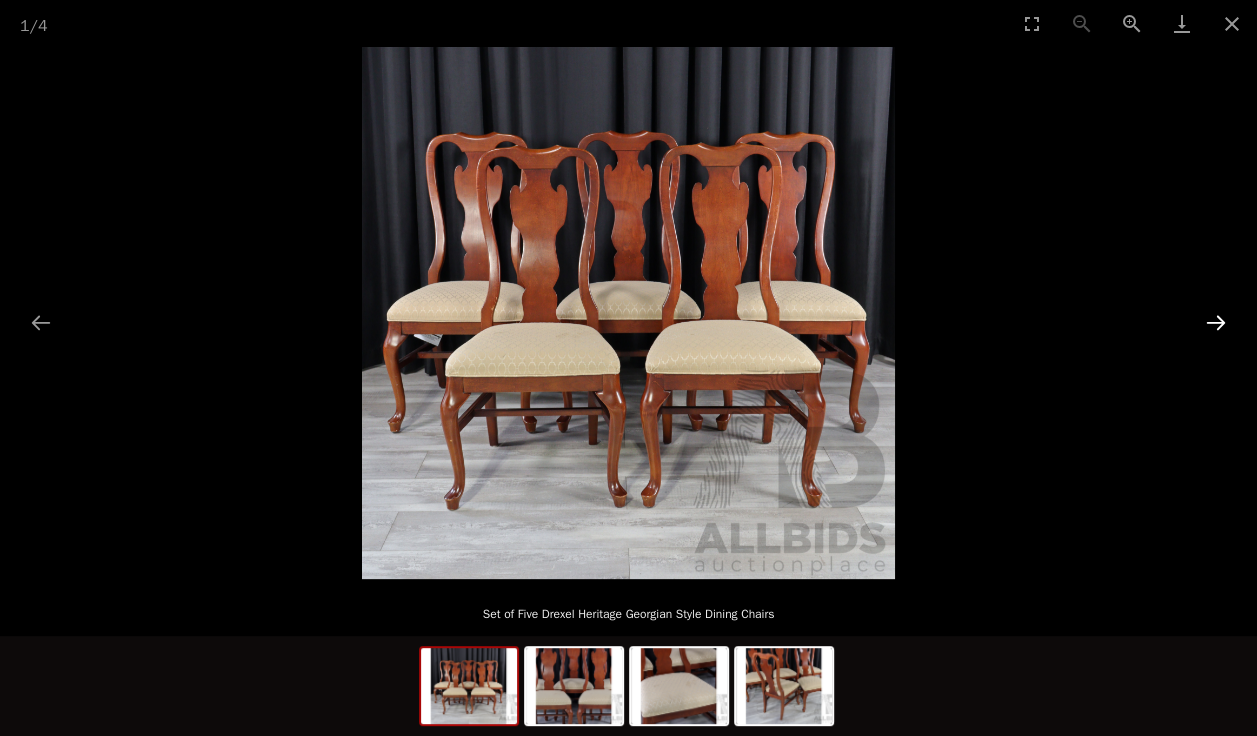 click at bounding box center [1216, 322] 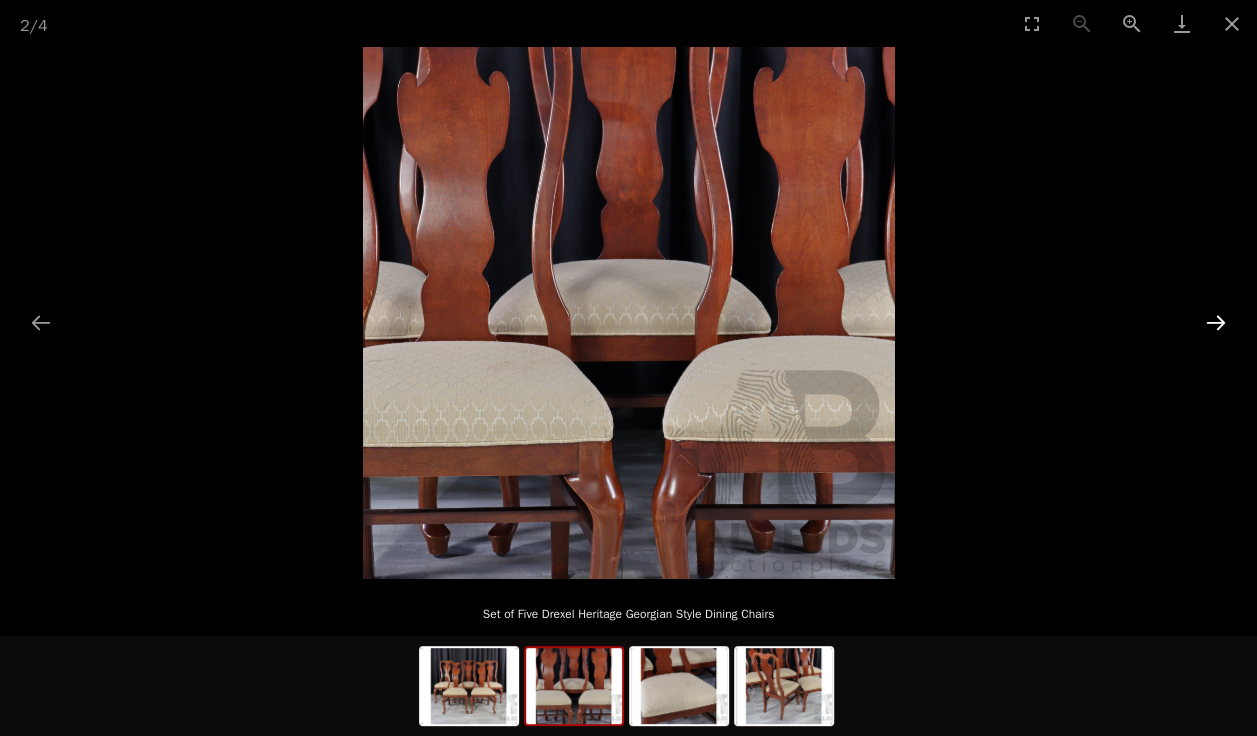 click at bounding box center [1216, 322] 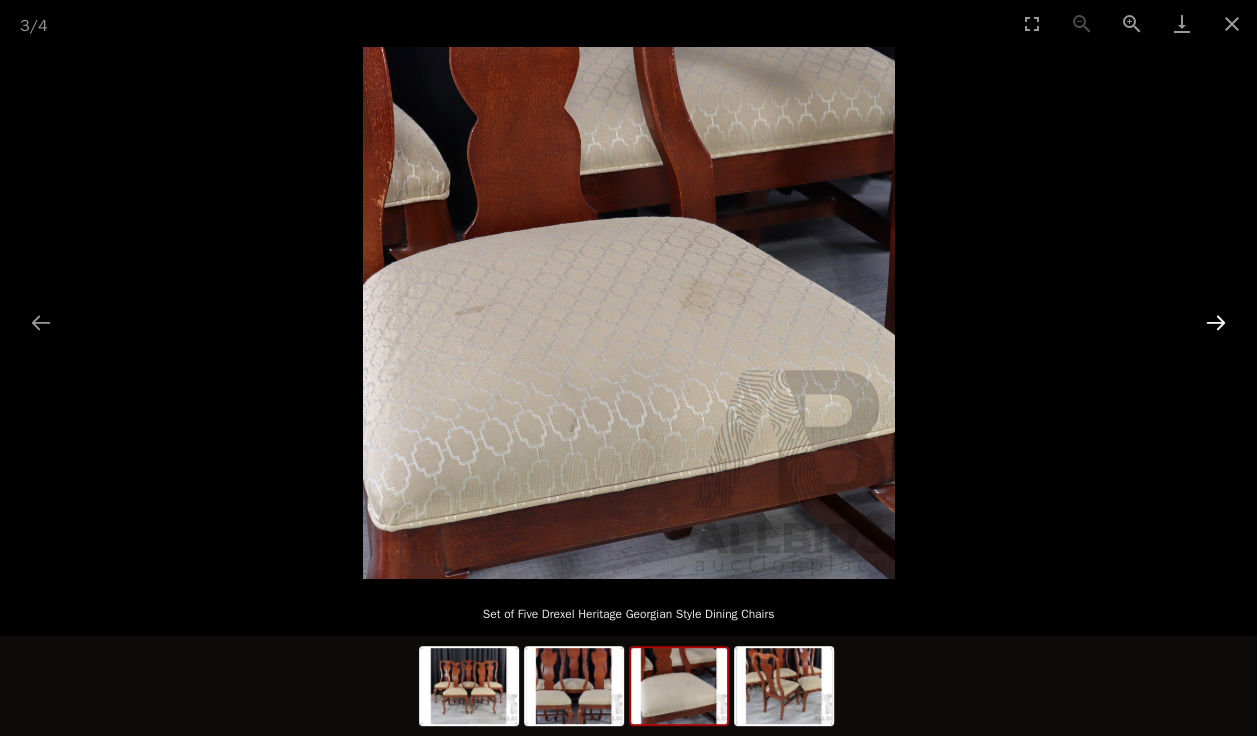 click at bounding box center [1216, 322] 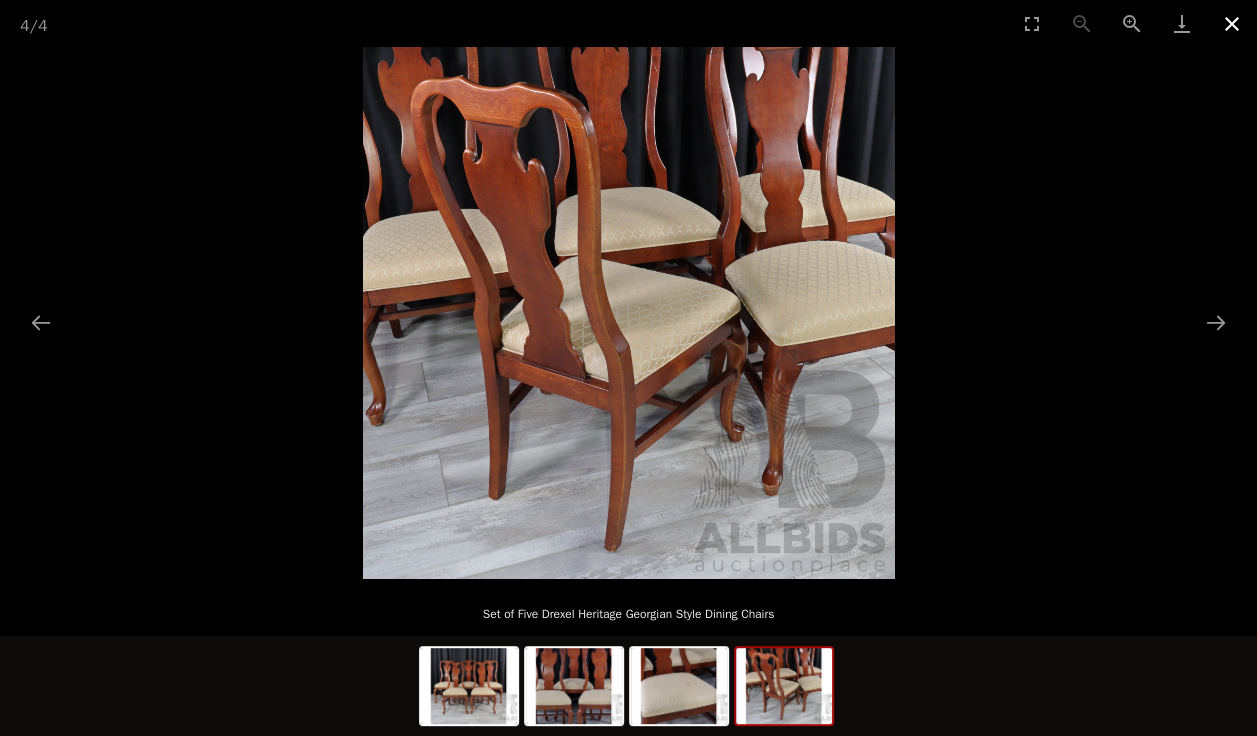 click at bounding box center (1232, 23) 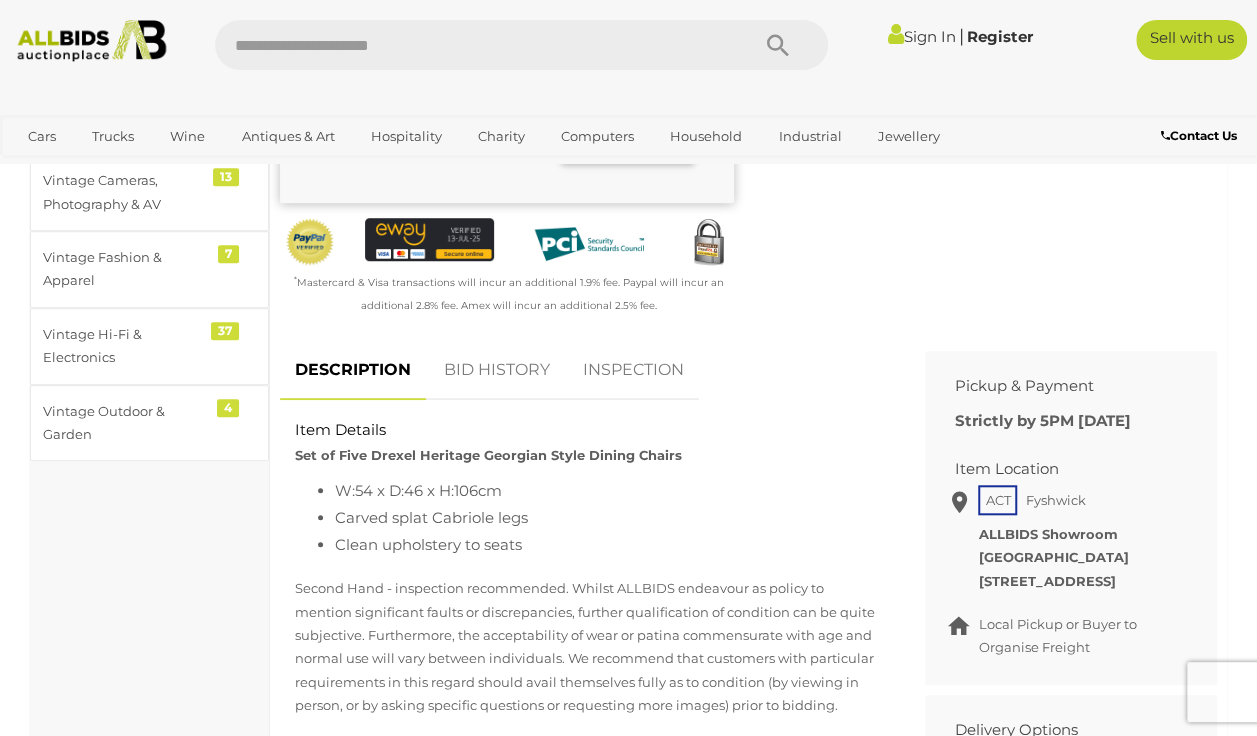 scroll, scrollTop: 0, scrollLeft: 0, axis: both 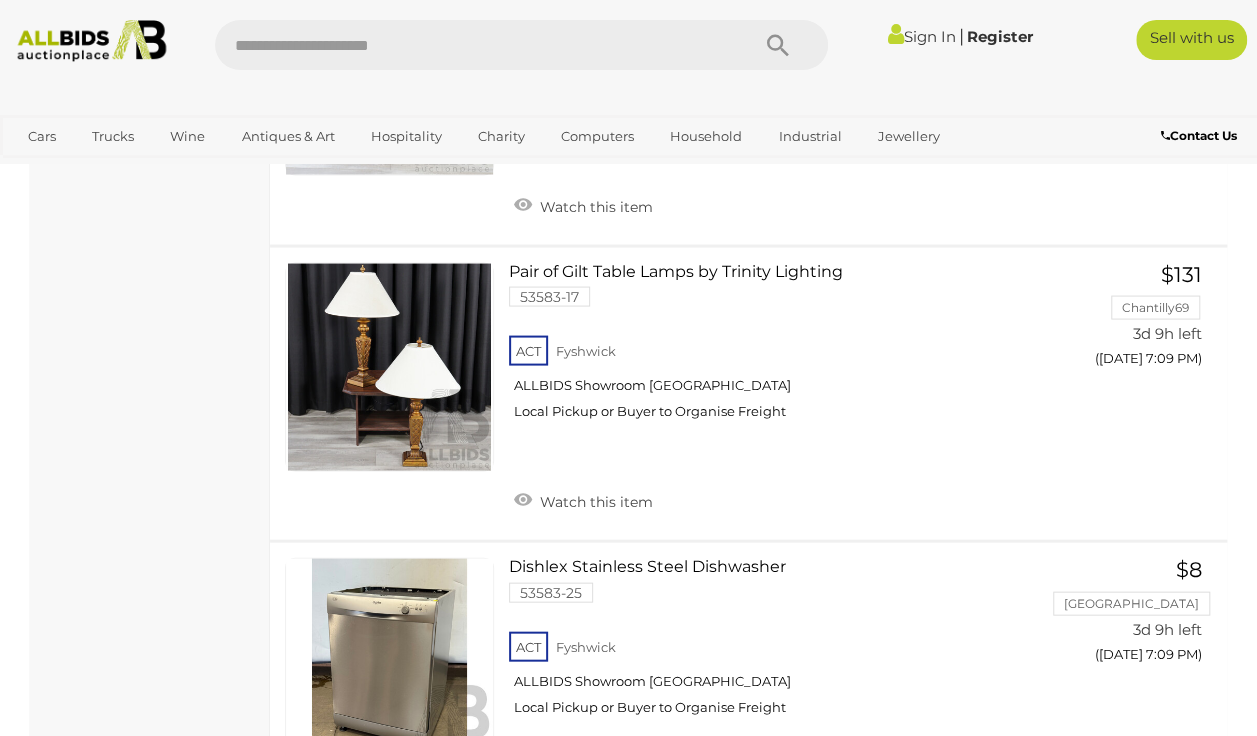click on "Sign In" at bounding box center (922, 36) 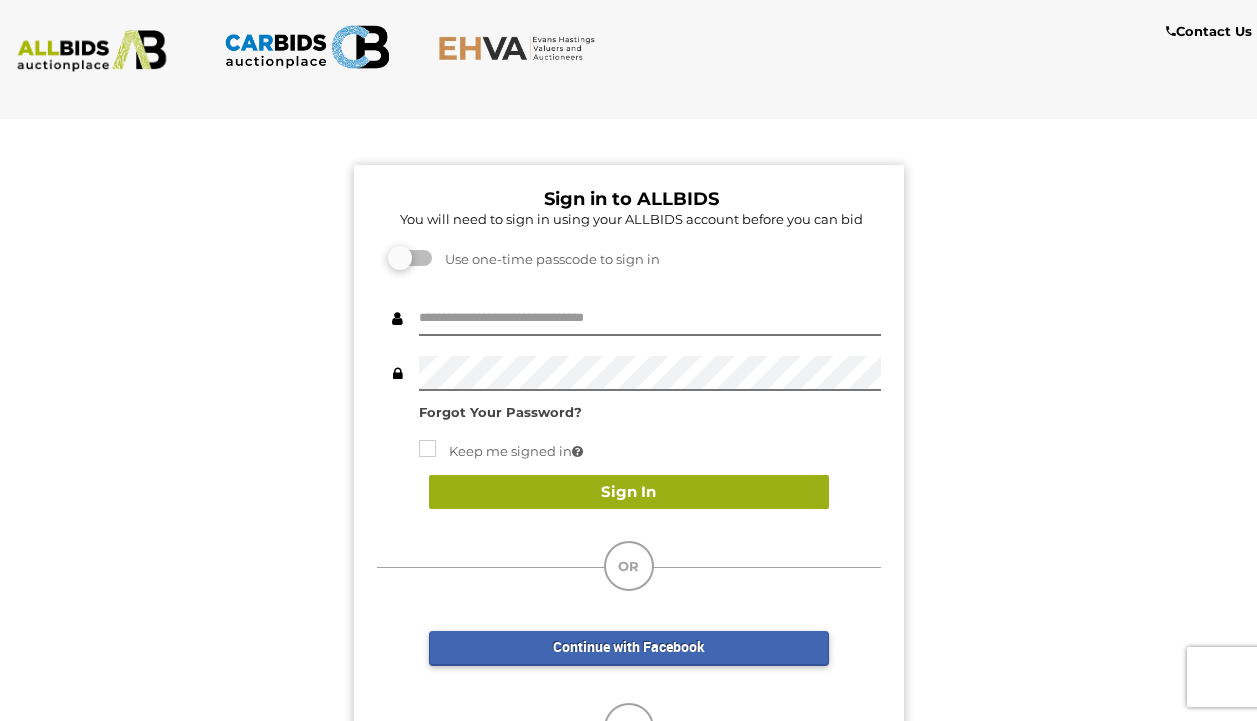 scroll, scrollTop: 0, scrollLeft: 0, axis: both 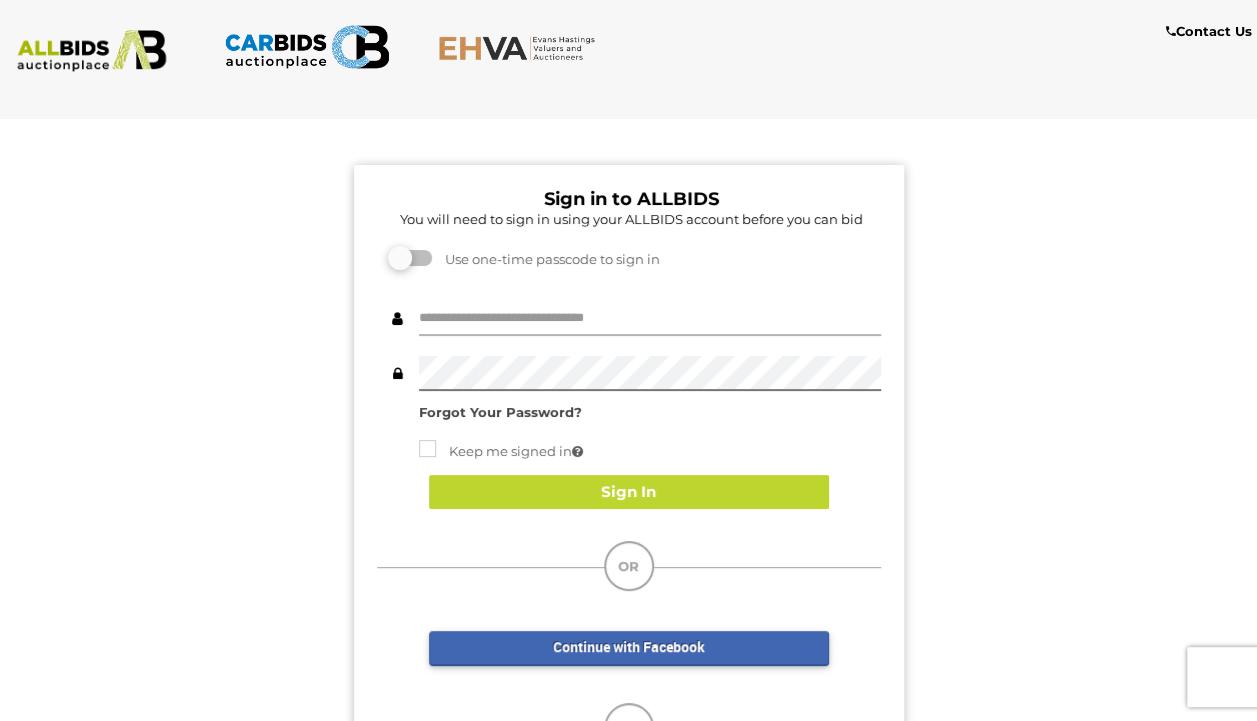 click at bounding box center [650, 318] 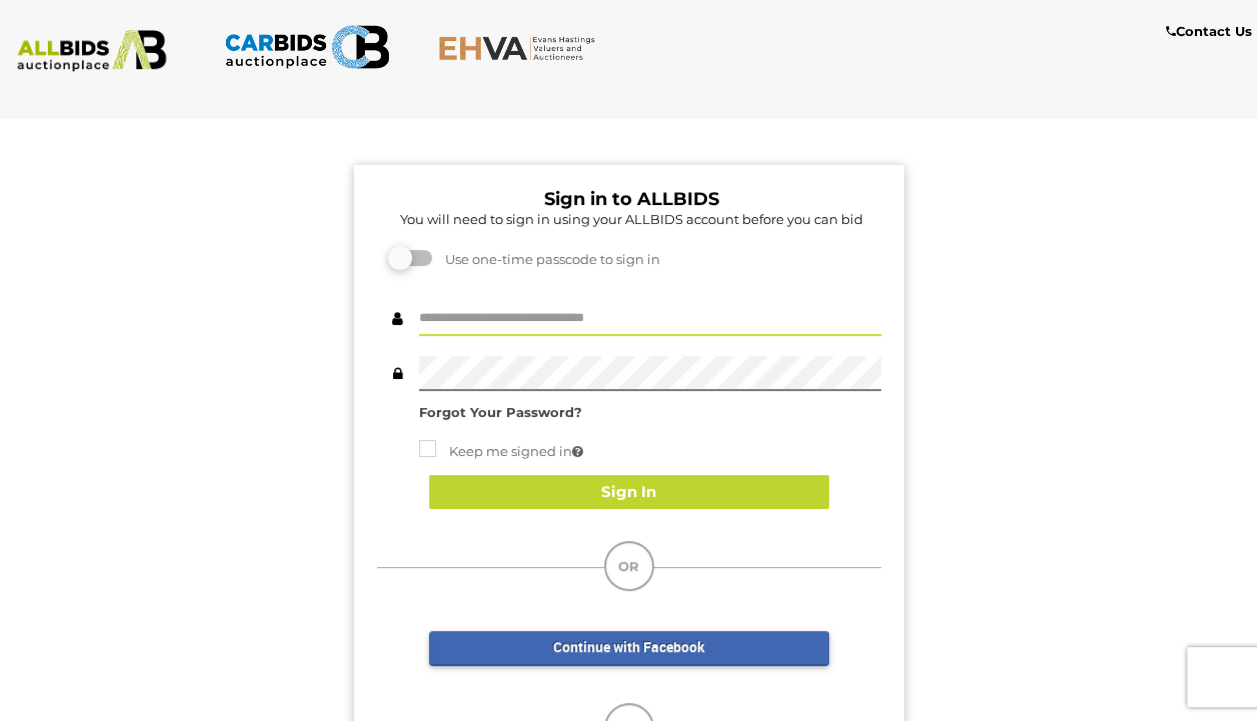 type on "*****" 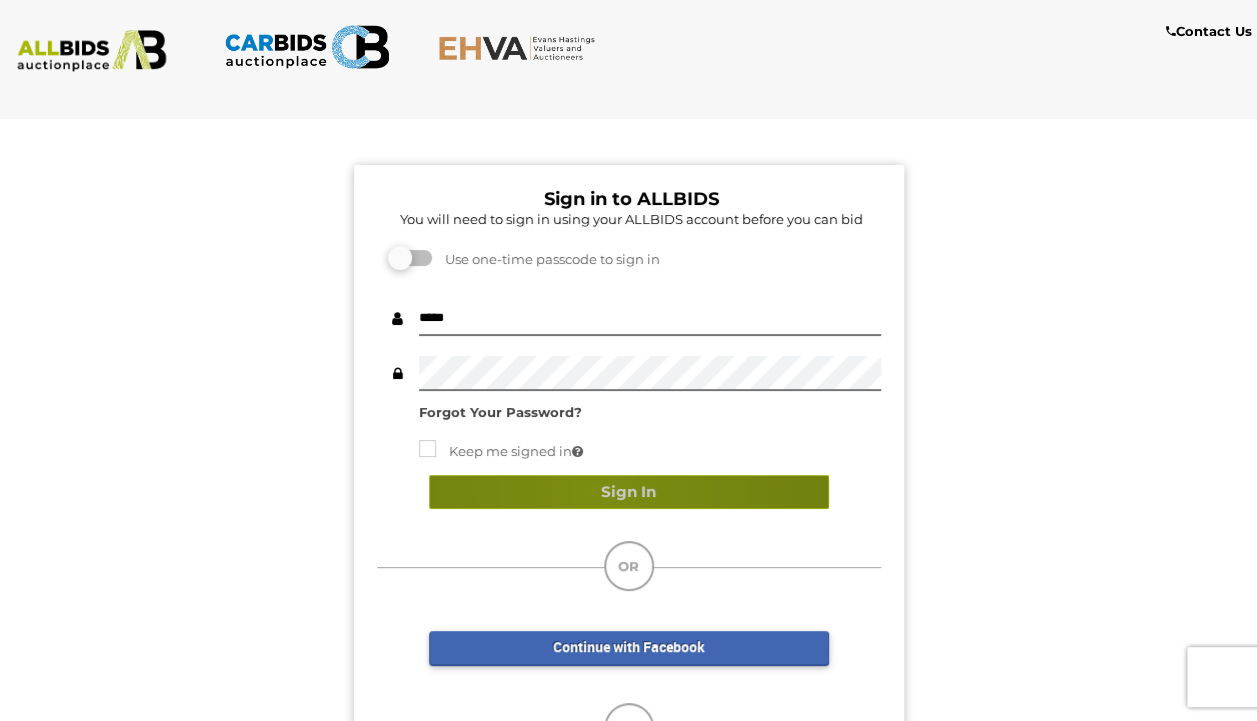 click on "Sign In" at bounding box center [629, 492] 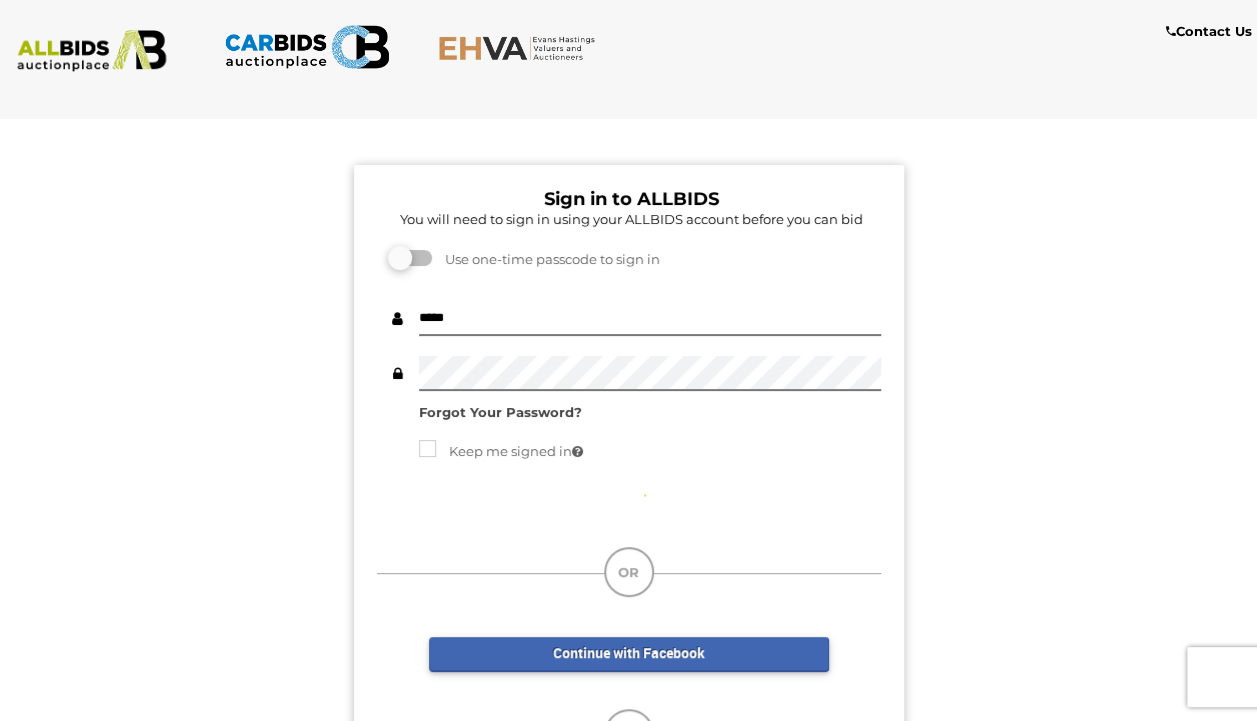 scroll, scrollTop: 128, scrollLeft: 0, axis: vertical 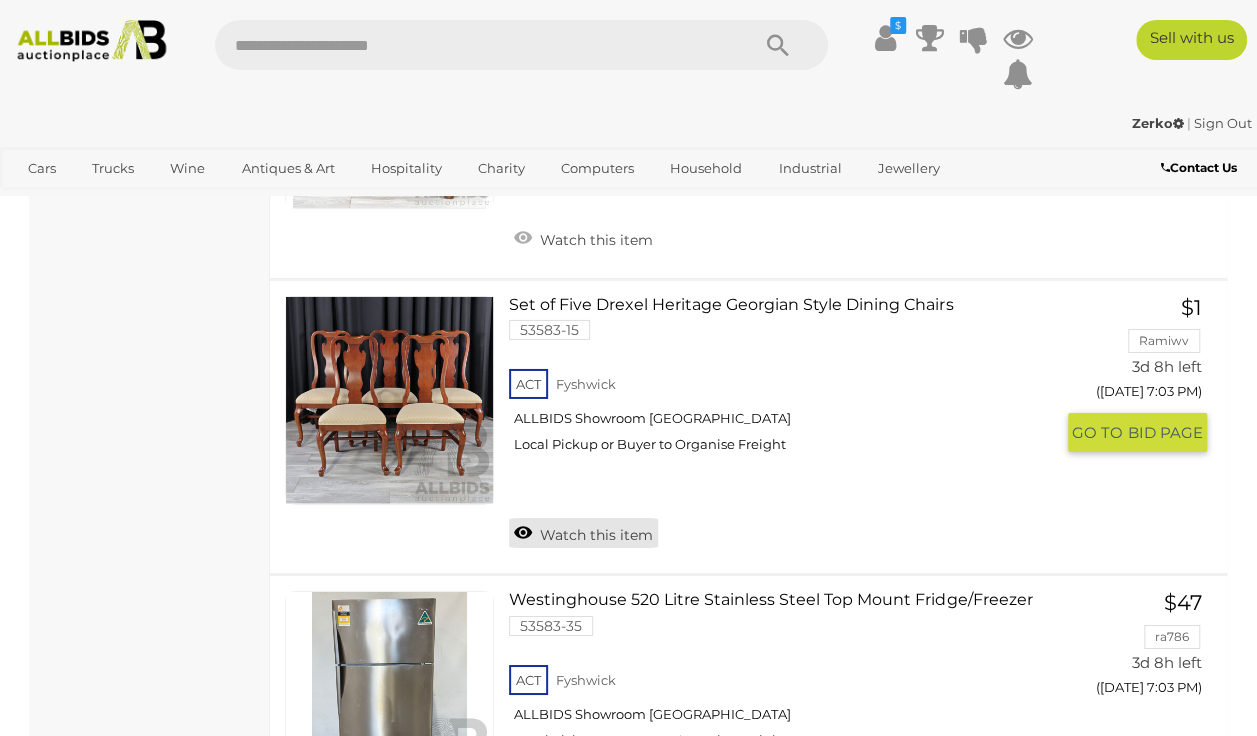click on "Watch this item" at bounding box center (583, 533) 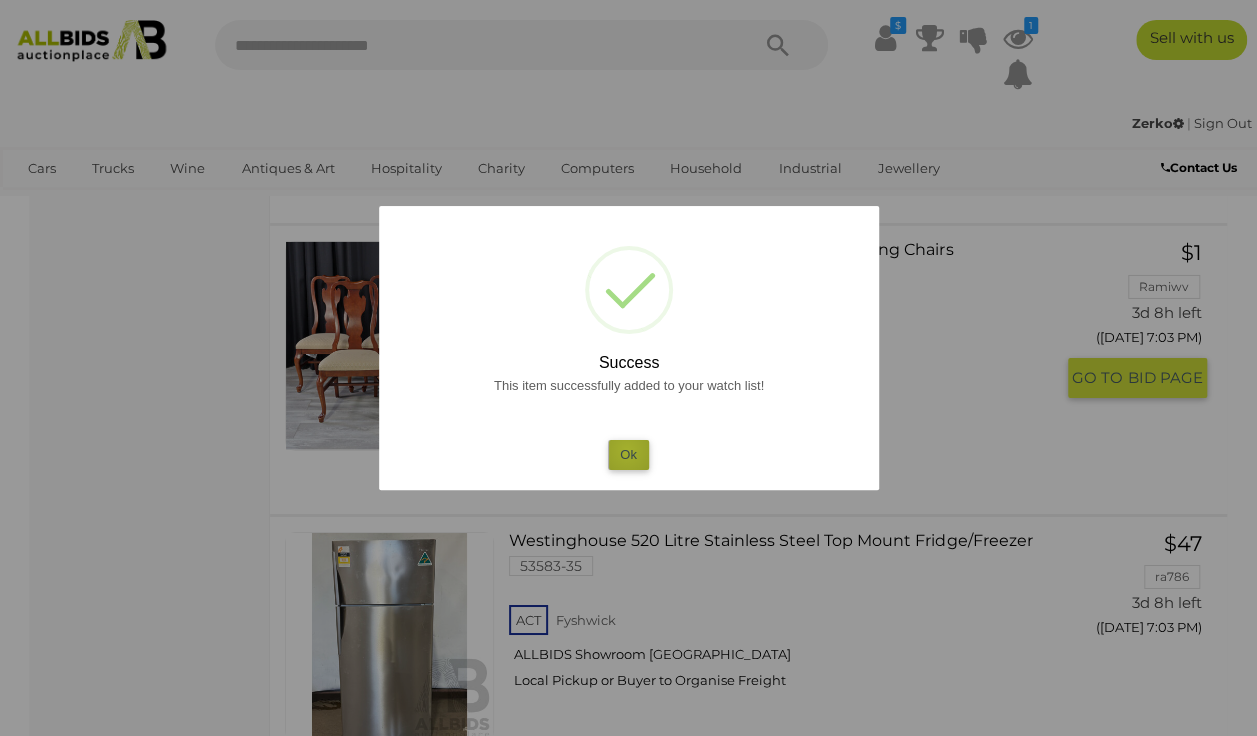 click on "Ok" at bounding box center (628, 454) 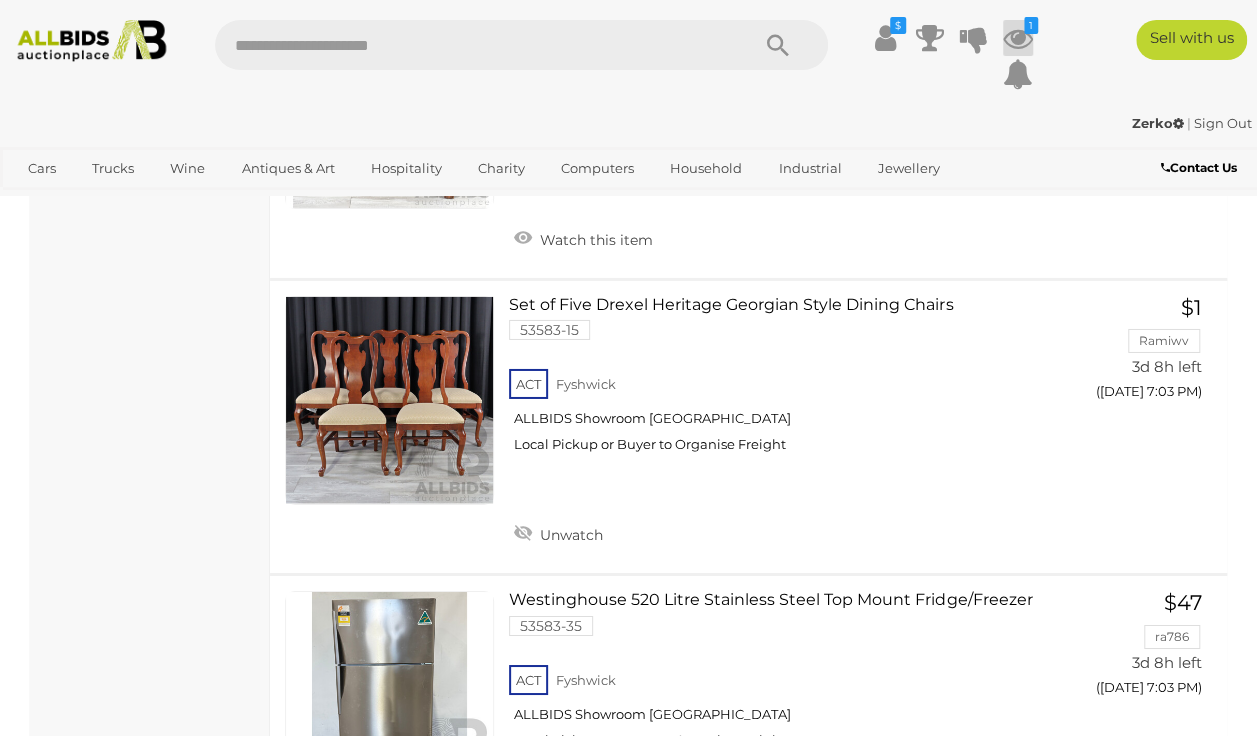 click at bounding box center (1018, 38) 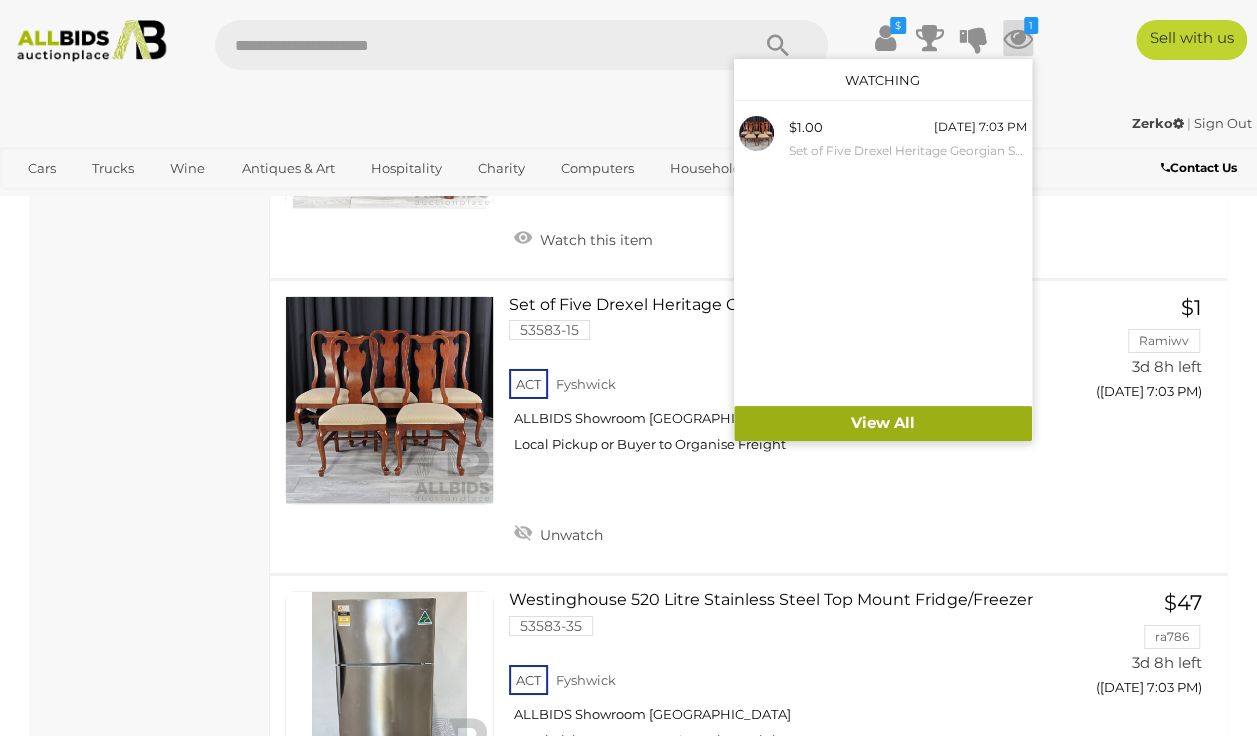 click on "View All" at bounding box center [883, 423] 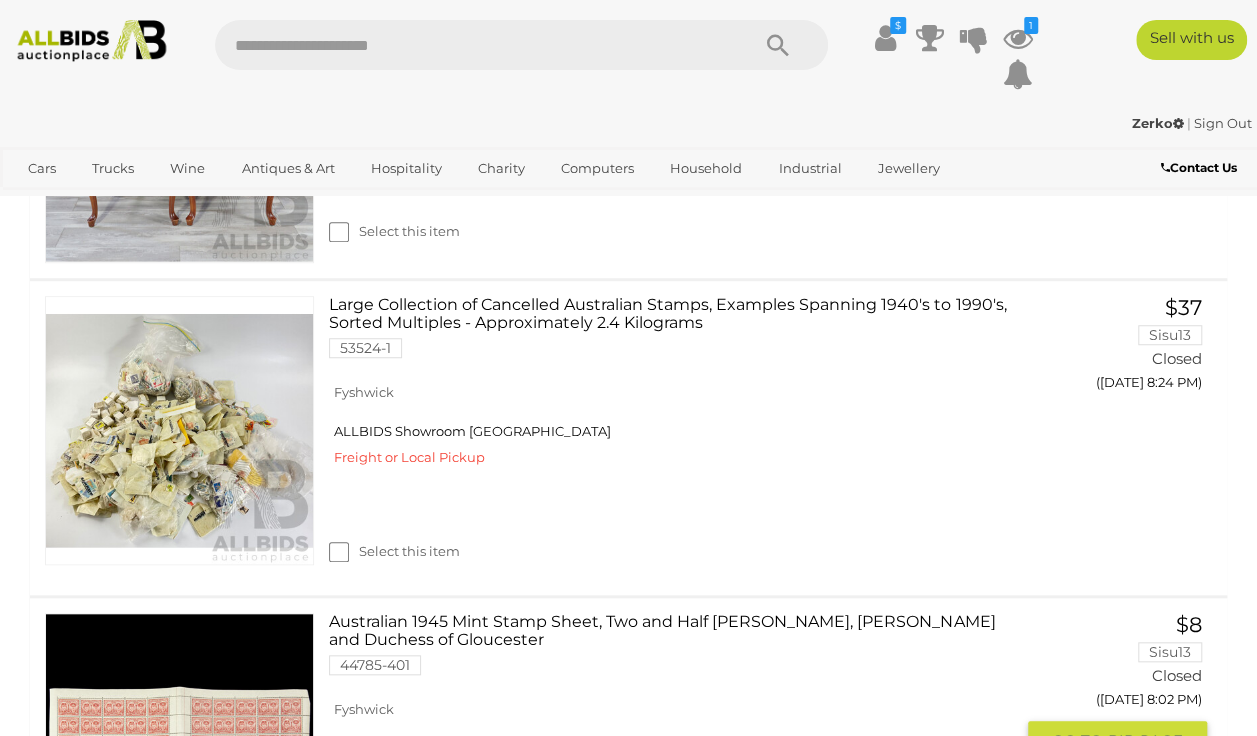scroll, scrollTop: 577, scrollLeft: 0, axis: vertical 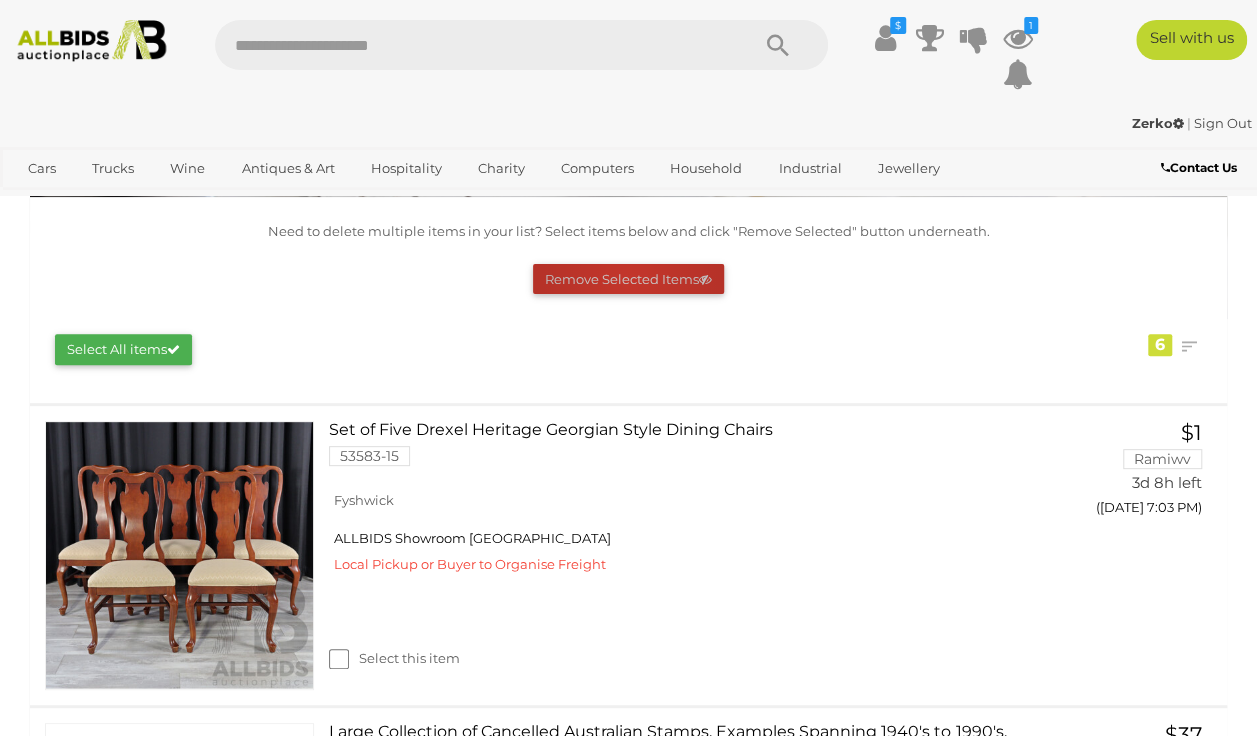 click on "Remove Selected Items" at bounding box center [628, 279] 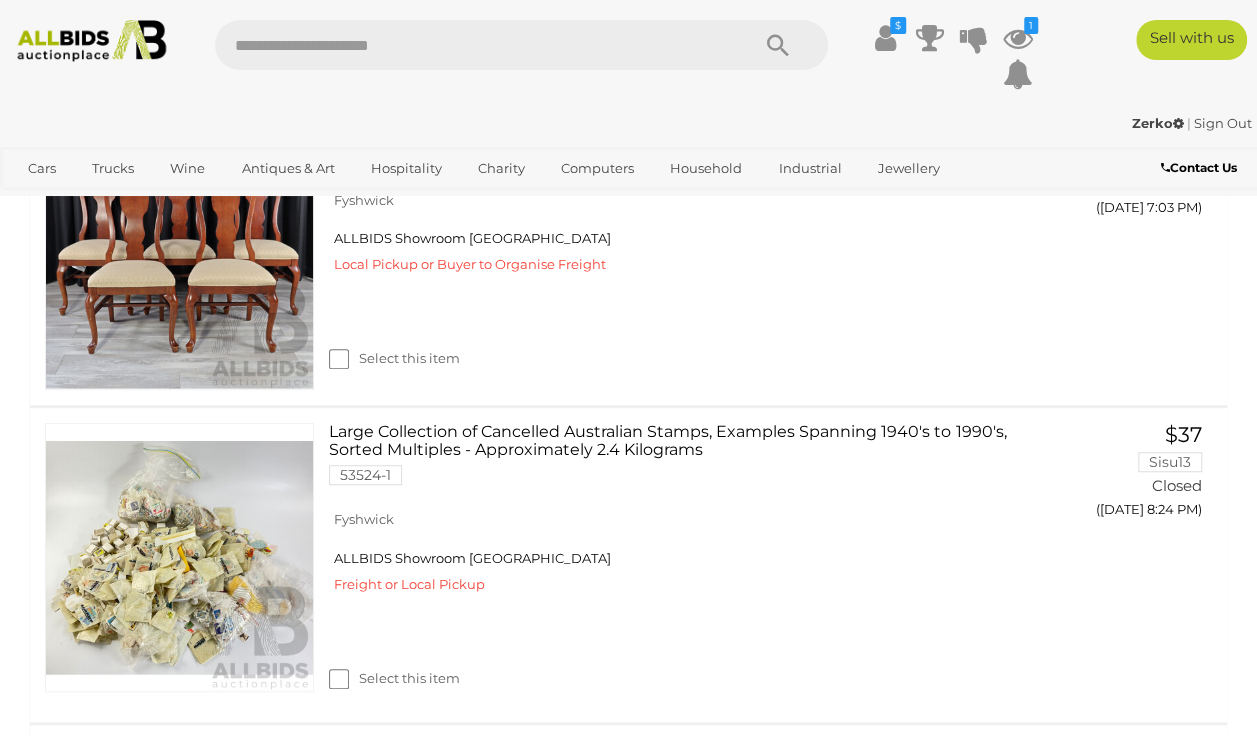 scroll, scrollTop: 0, scrollLeft: 0, axis: both 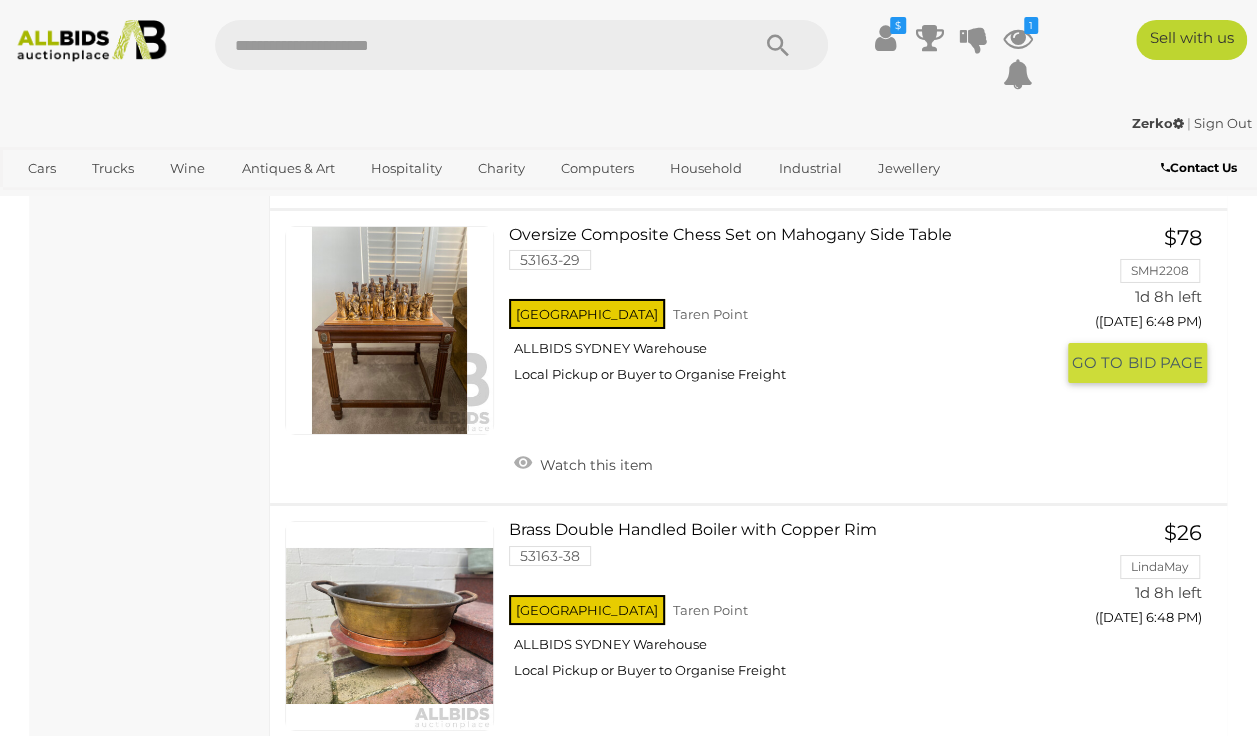 click at bounding box center [389, 330] 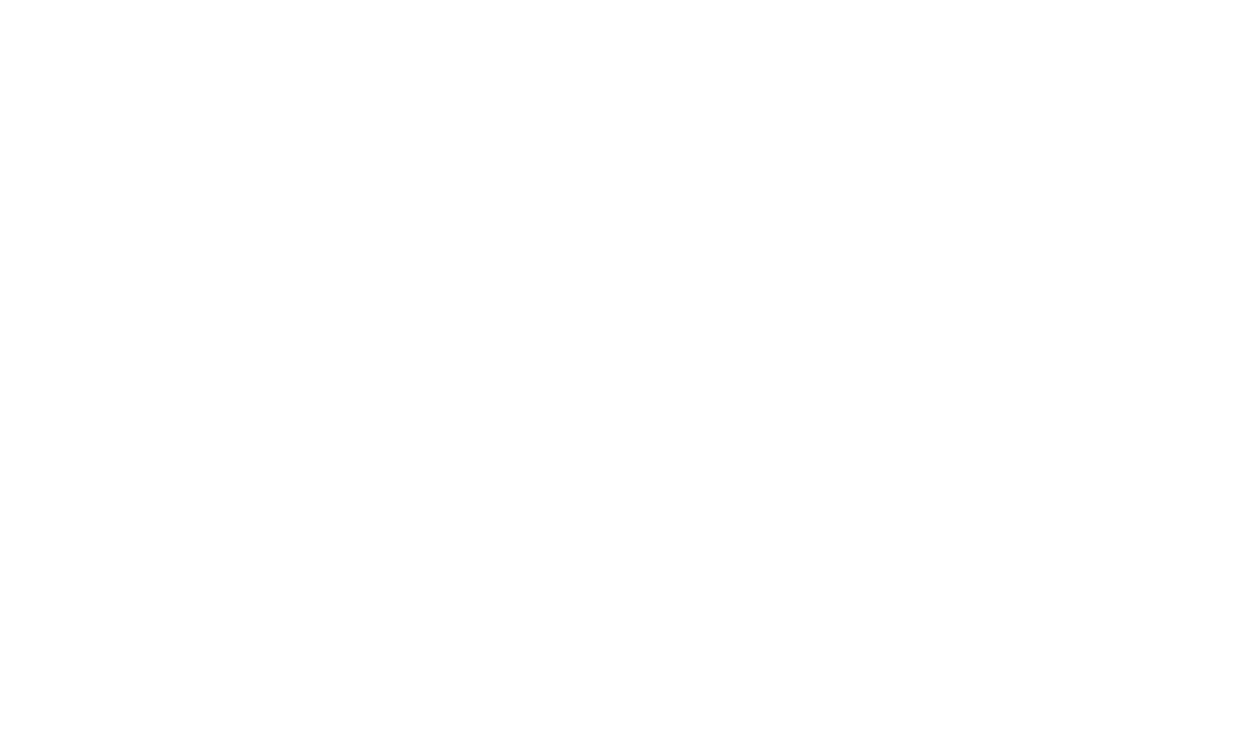 scroll, scrollTop: 0, scrollLeft: 0, axis: both 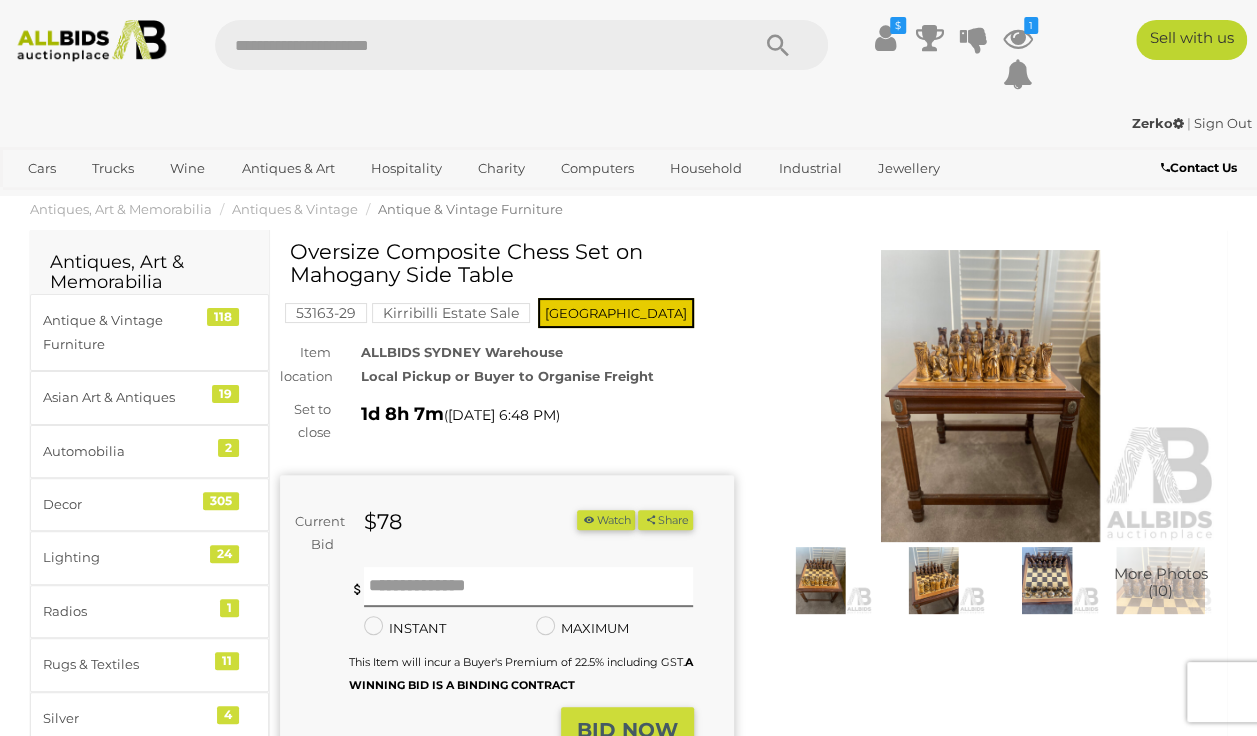 click at bounding box center (991, 396) 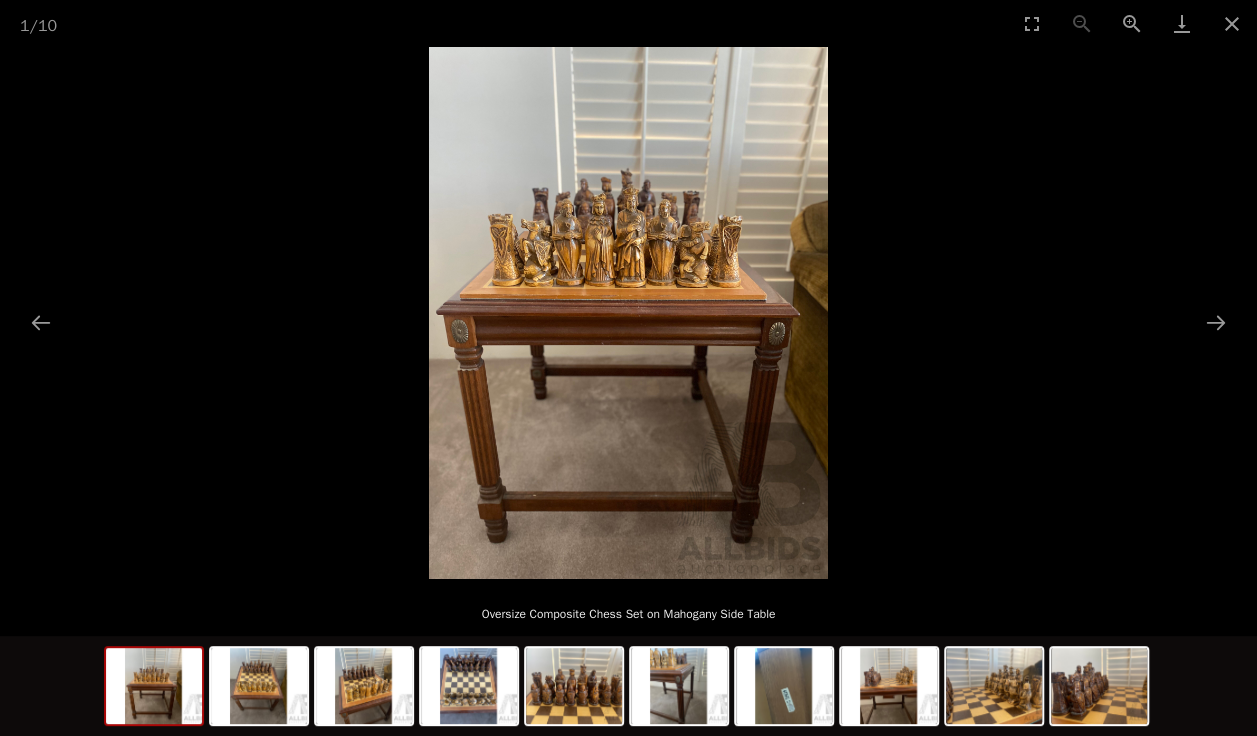 click at bounding box center (628, 313) 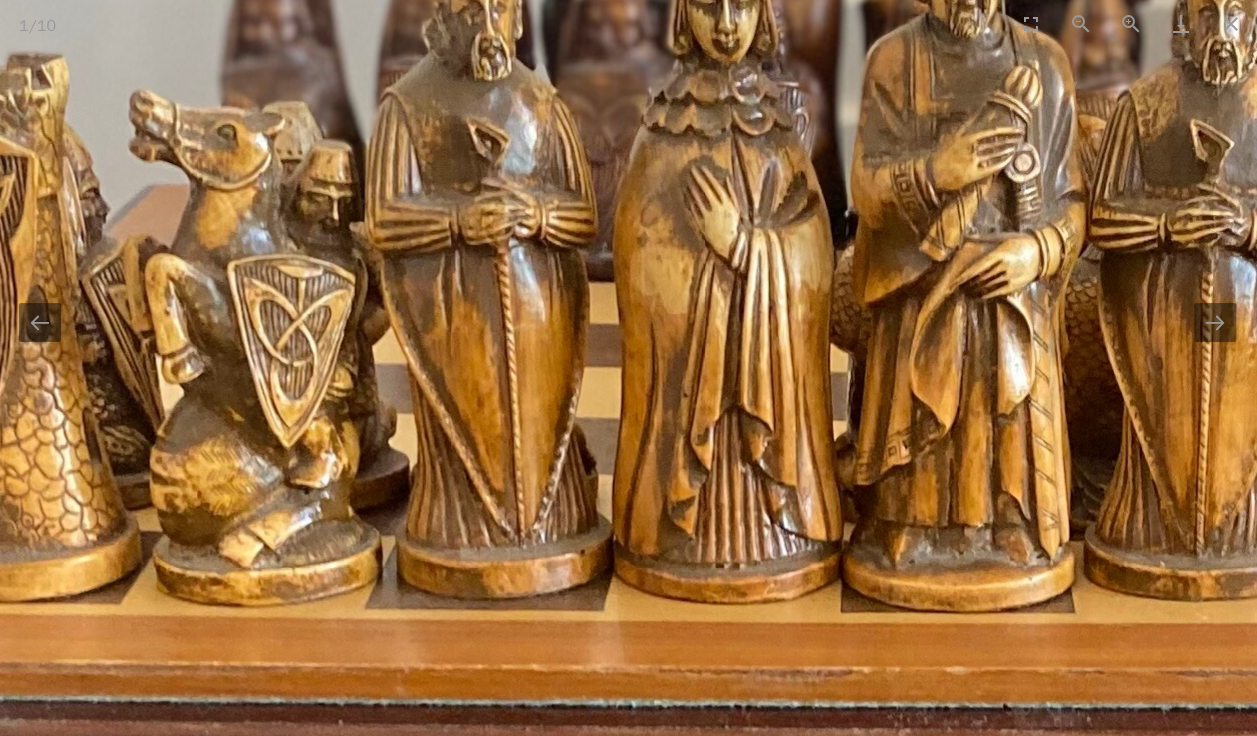 scroll, scrollTop: 0, scrollLeft: 2, axis: horizontal 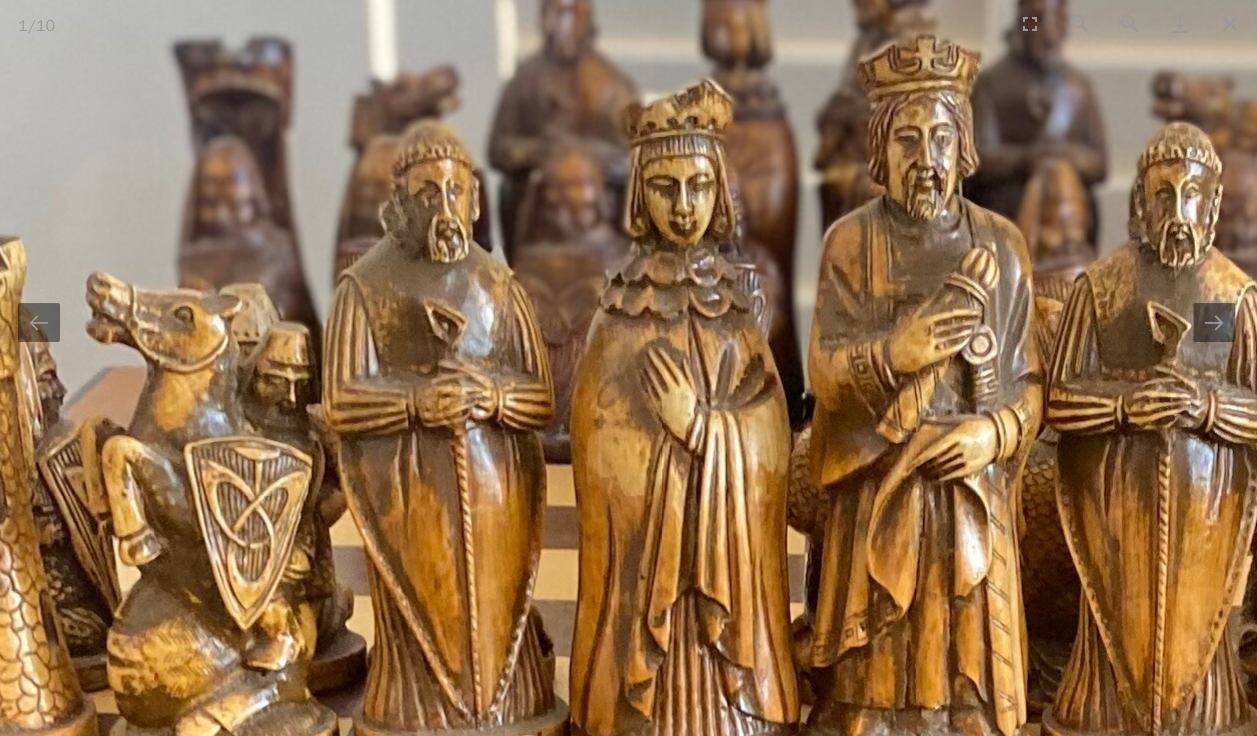 drag, startPoint x: 871, startPoint y: 304, endPoint x: 829, endPoint y: 486, distance: 186.7833 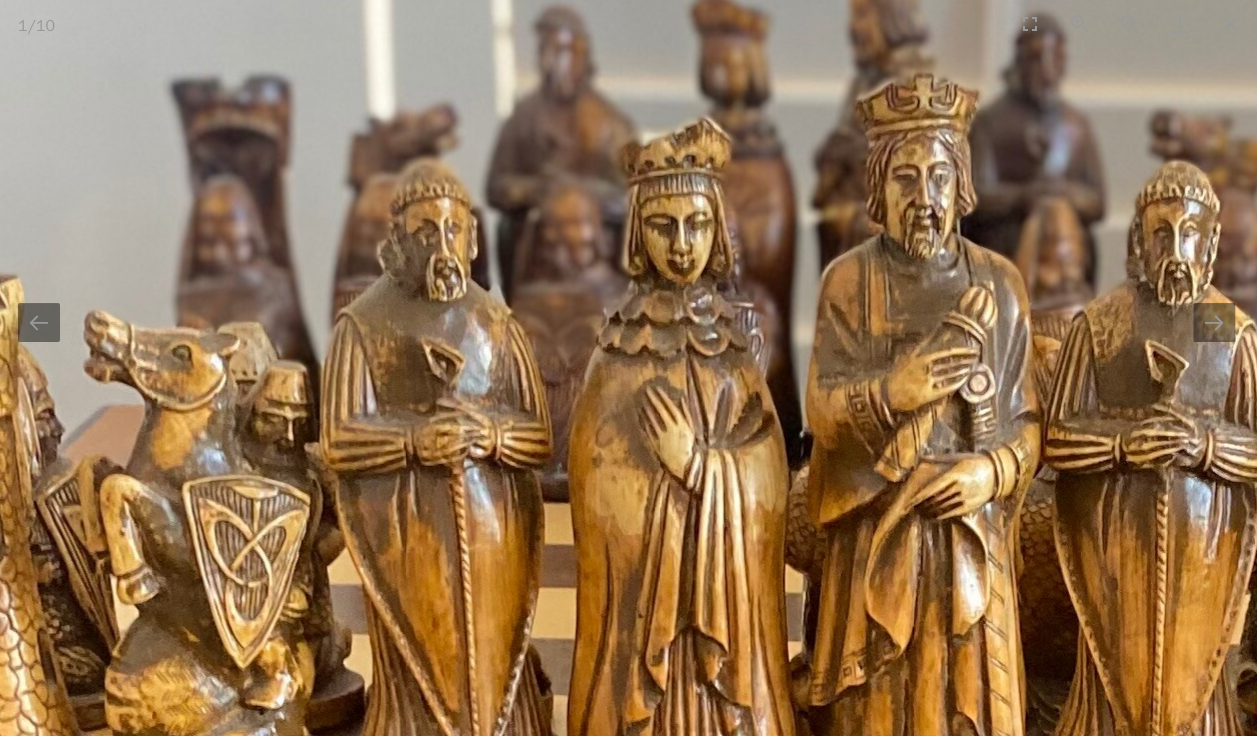 scroll, scrollTop: 0, scrollLeft: 2, axis: horizontal 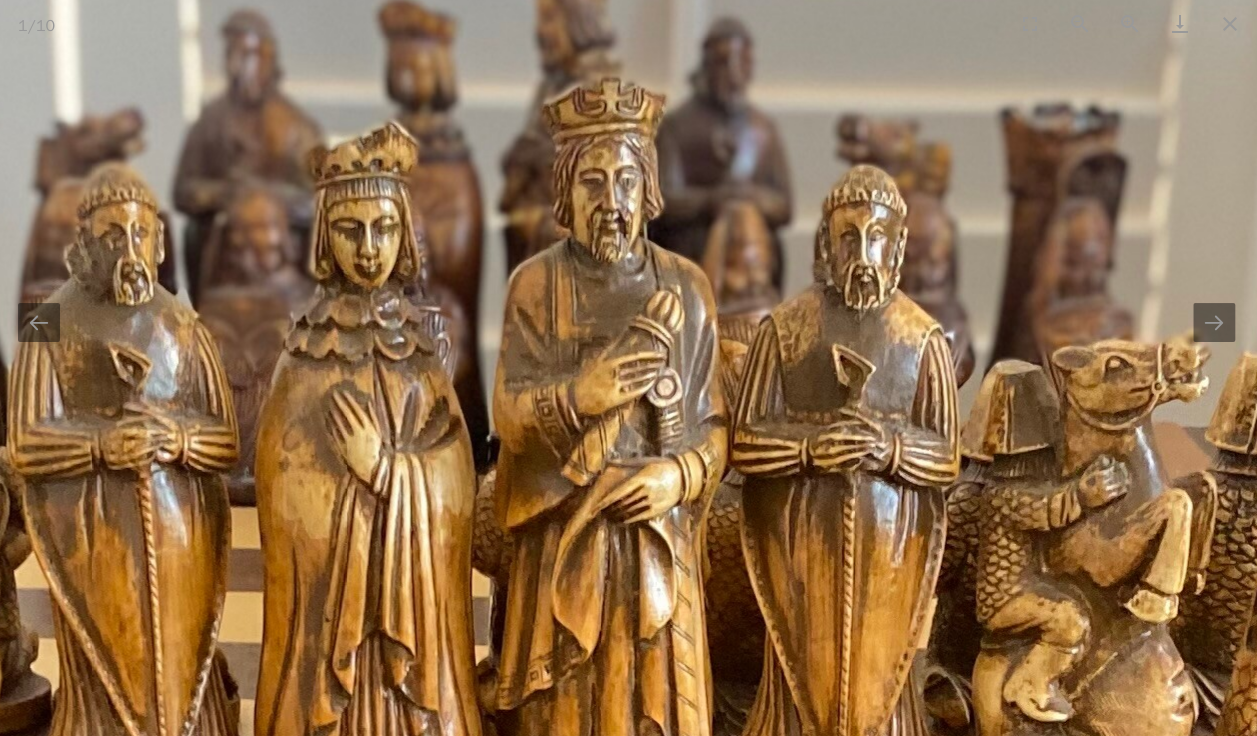 drag, startPoint x: 1011, startPoint y: 452, endPoint x: 698, endPoint y: 456, distance: 313.02554 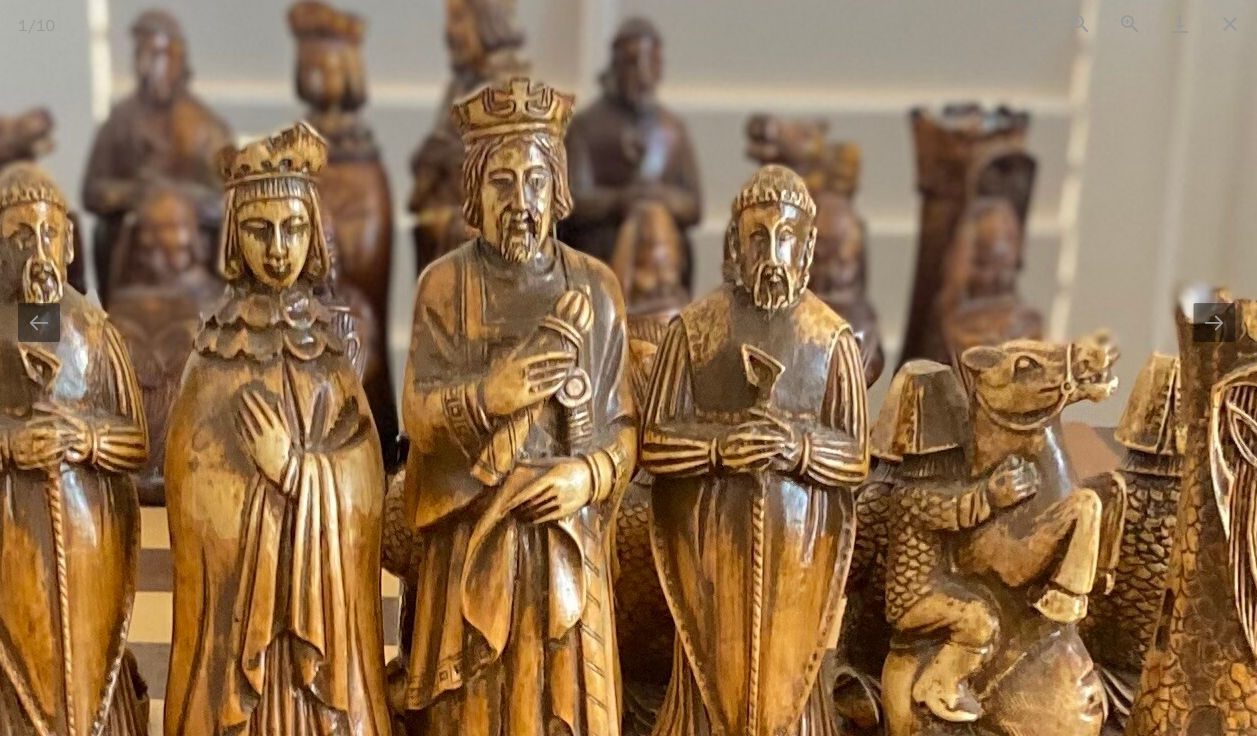 scroll, scrollTop: 0, scrollLeft: 3, axis: horizontal 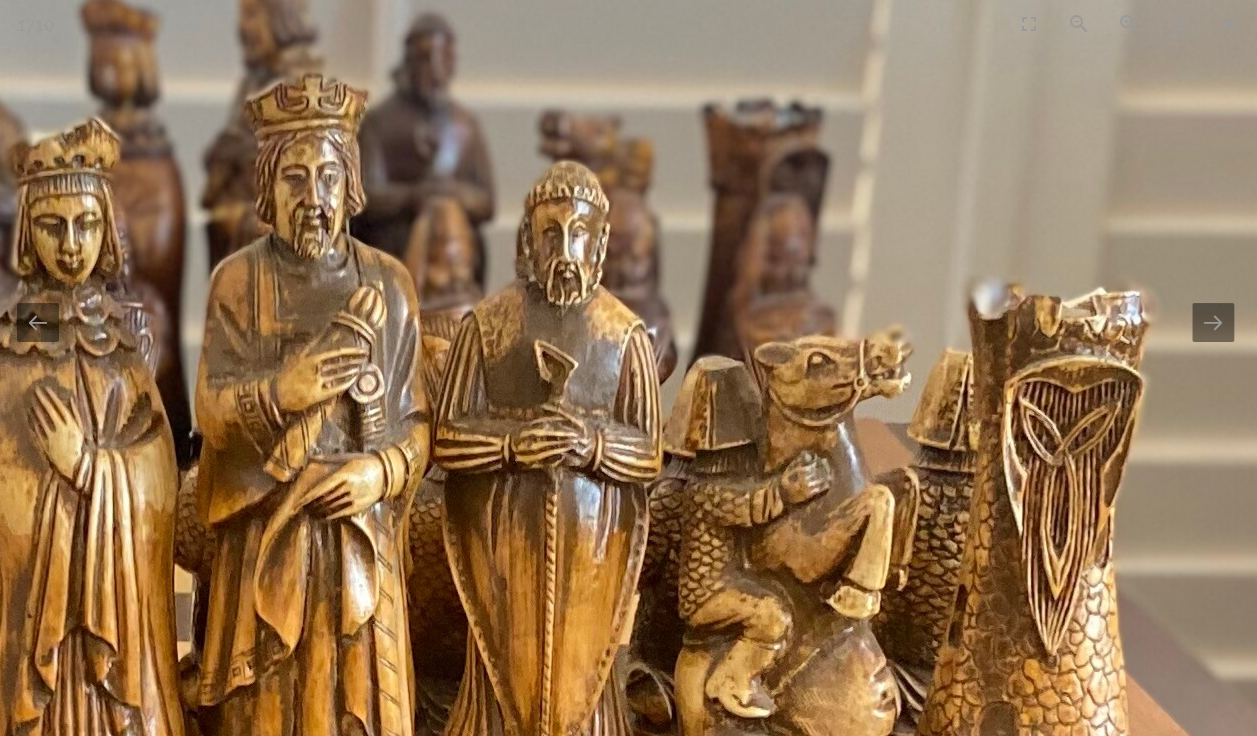 drag, startPoint x: 1168, startPoint y: 400, endPoint x: 1182, endPoint y: 378, distance: 26.076809 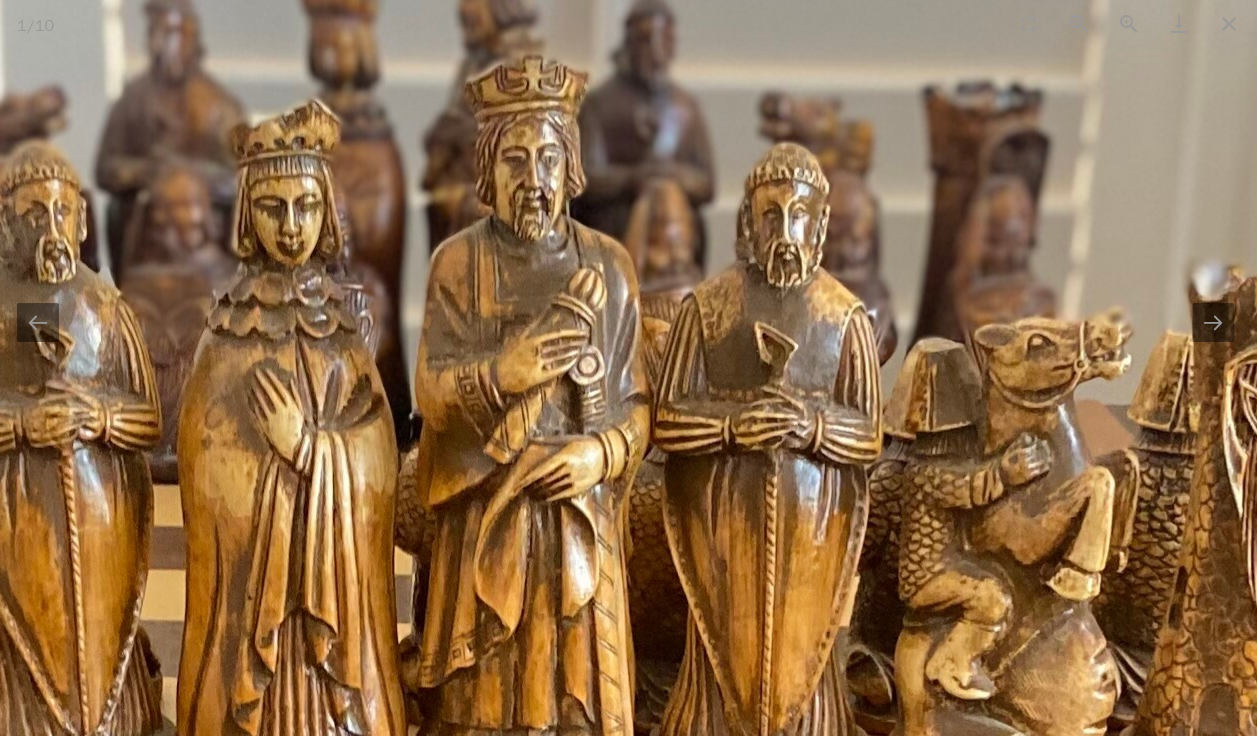 scroll, scrollTop: 0, scrollLeft: 3, axis: horizontal 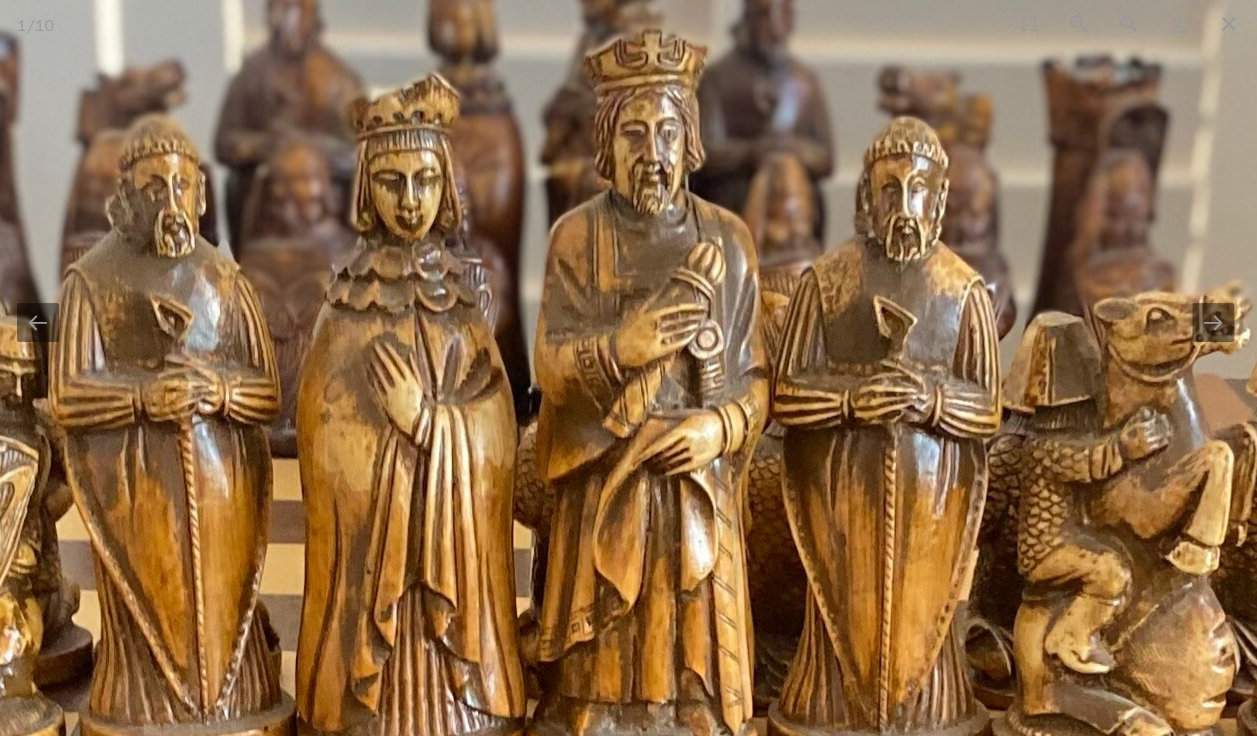 drag, startPoint x: 800, startPoint y: 432, endPoint x: 1177, endPoint y: 398, distance: 378.53006 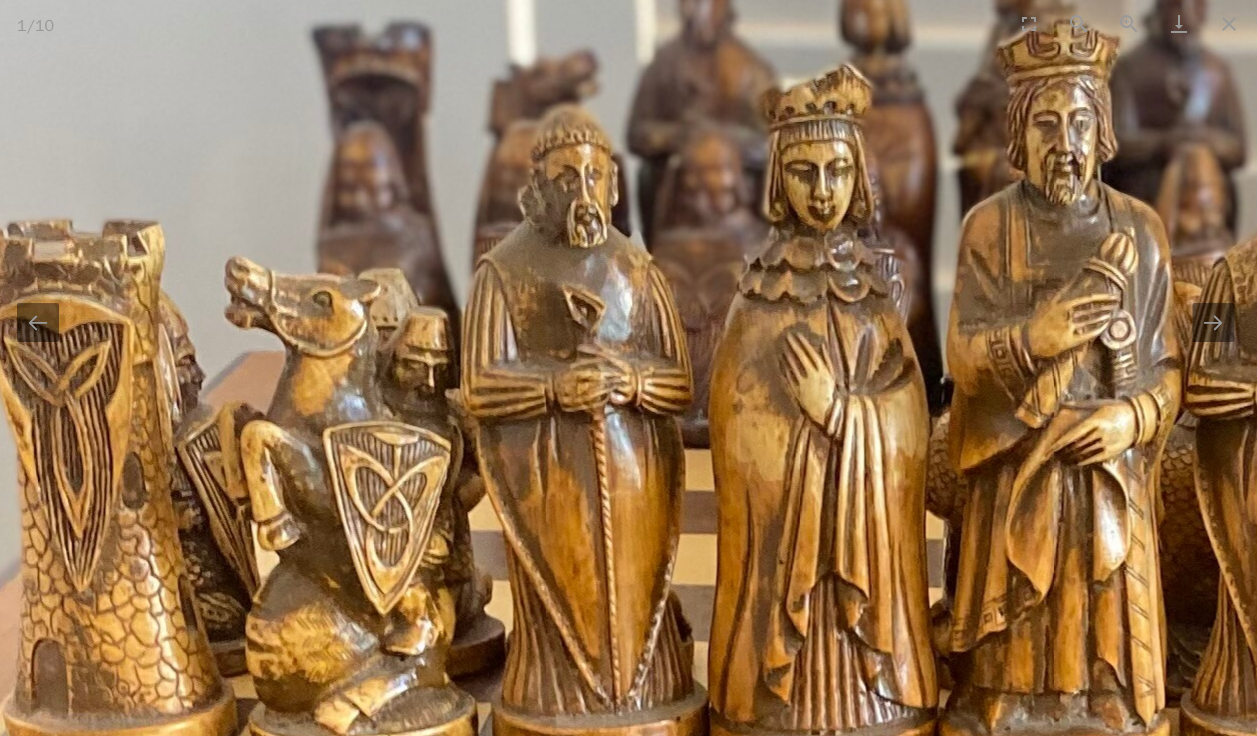 scroll, scrollTop: 0, scrollLeft: 3, axis: horizontal 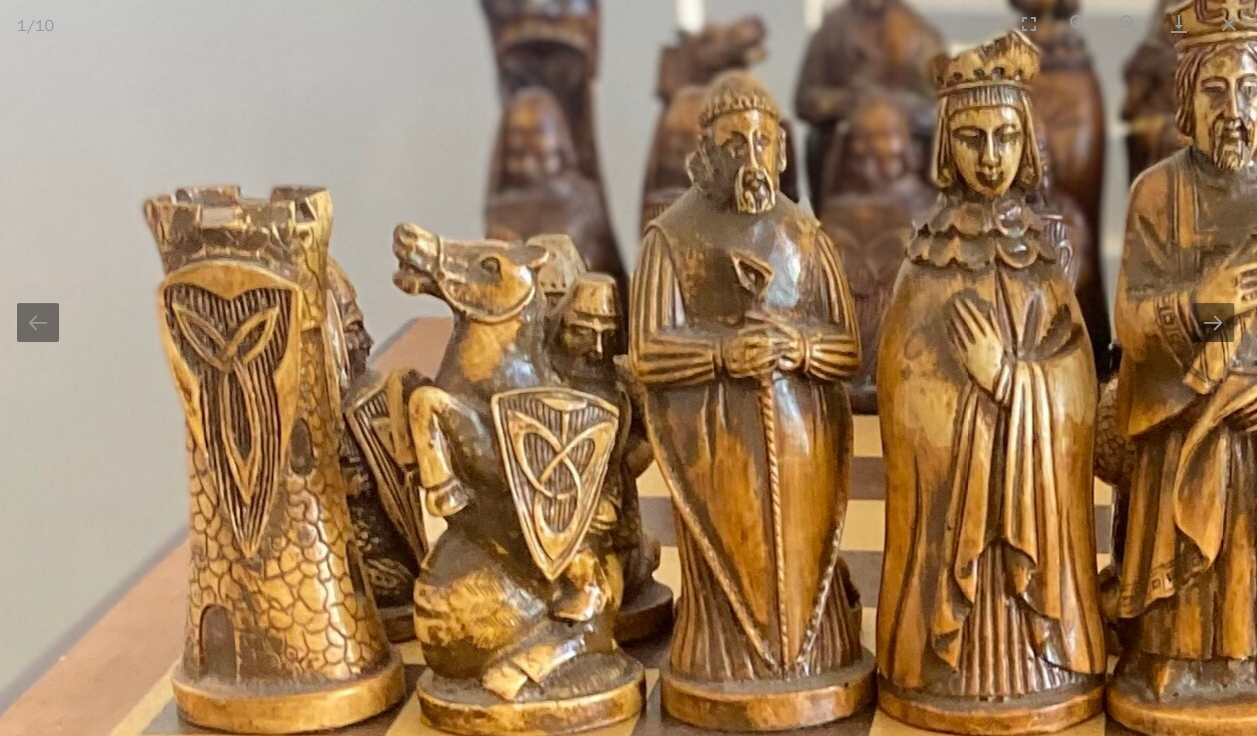 drag, startPoint x: 835, startPoint y: 445, endPoint x: 1050, endPoint y: 410, distance: 217.83022 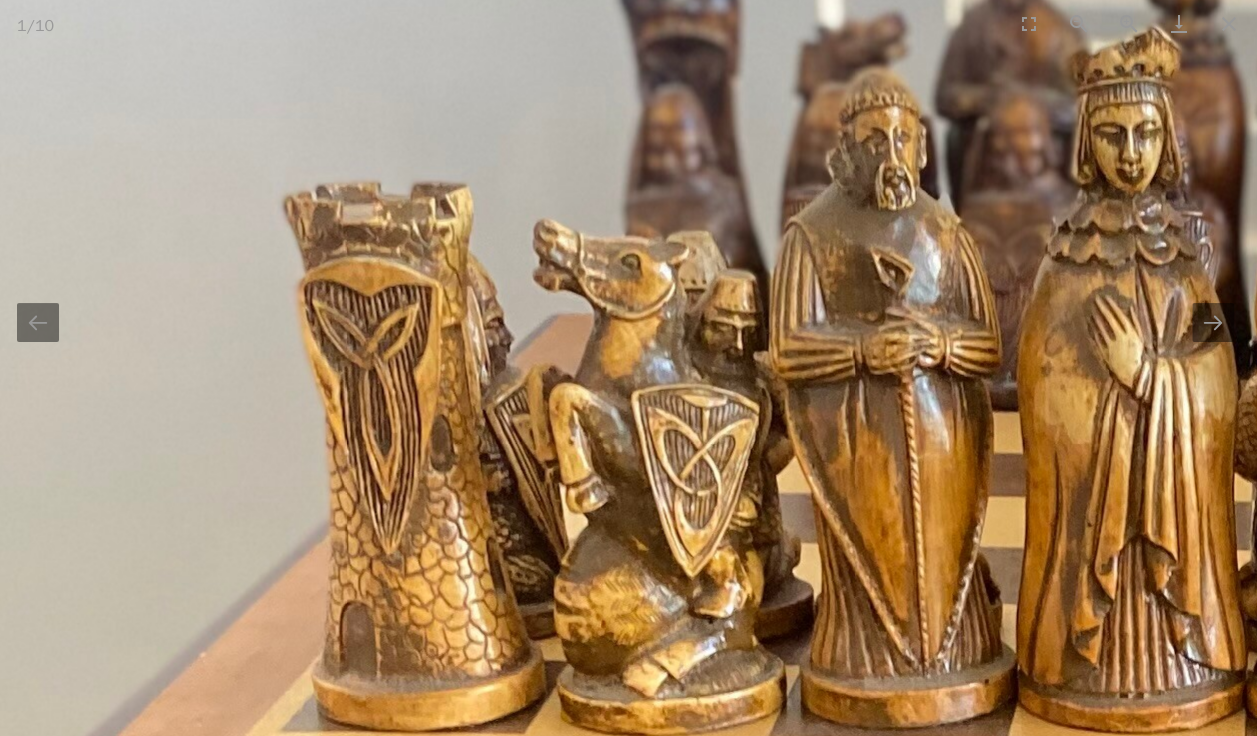 scroll, scrollTop: 0, scrollLeft: 3, axis: horizontal 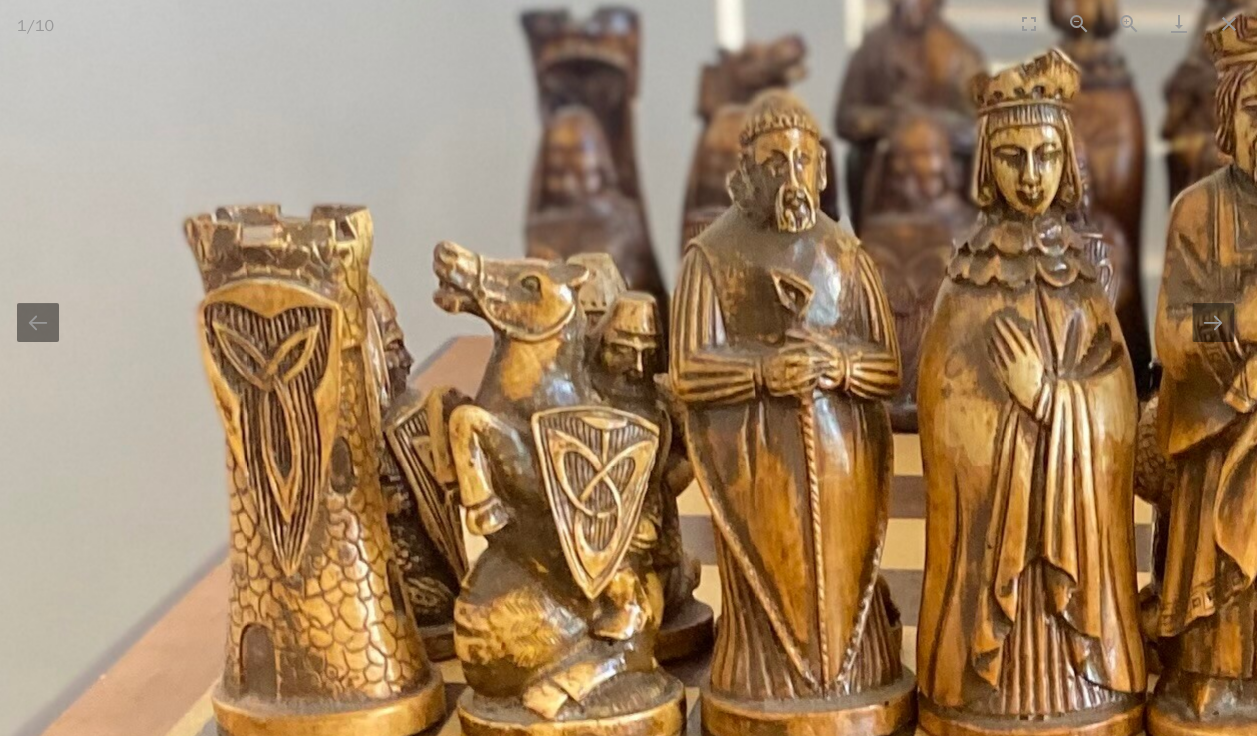 drag, startPoint x: 1051, startPoint y: 410, endPoint x: 951, endPoint y: 432, distance: 102.3914 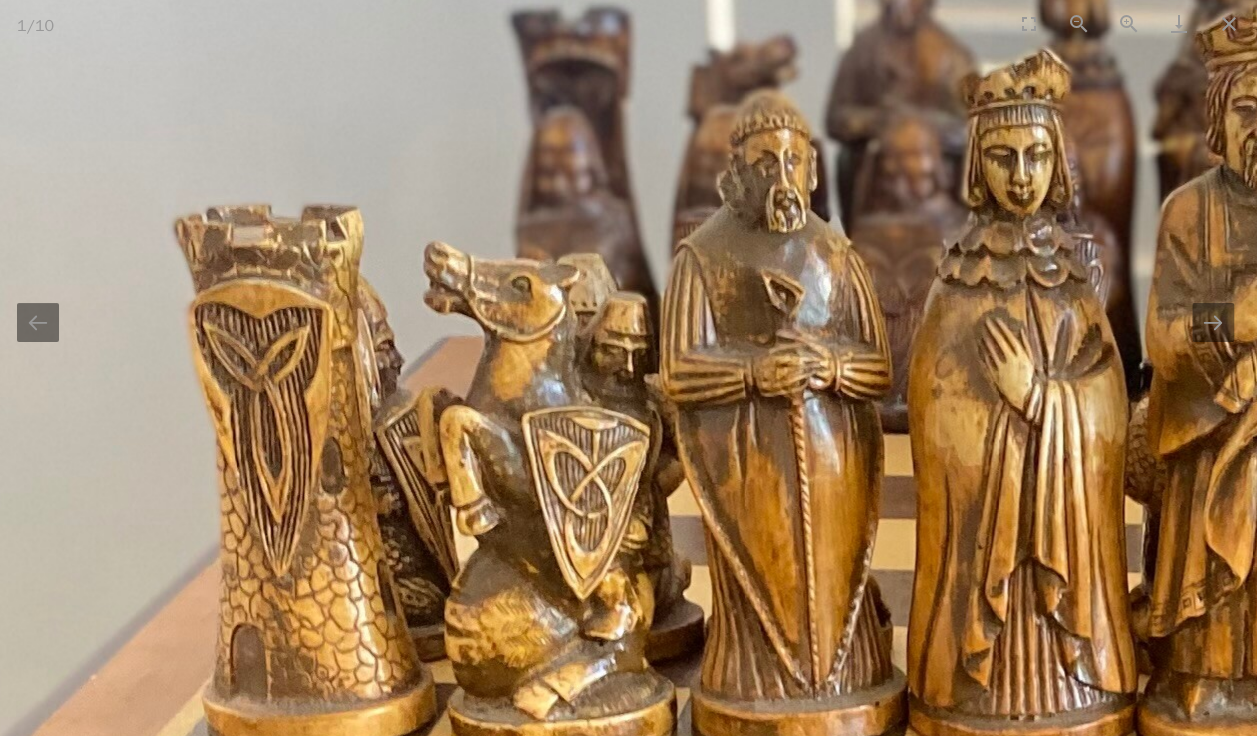 scroll, scrollTop: 0, scrollLeft: 3, axis: horizontal 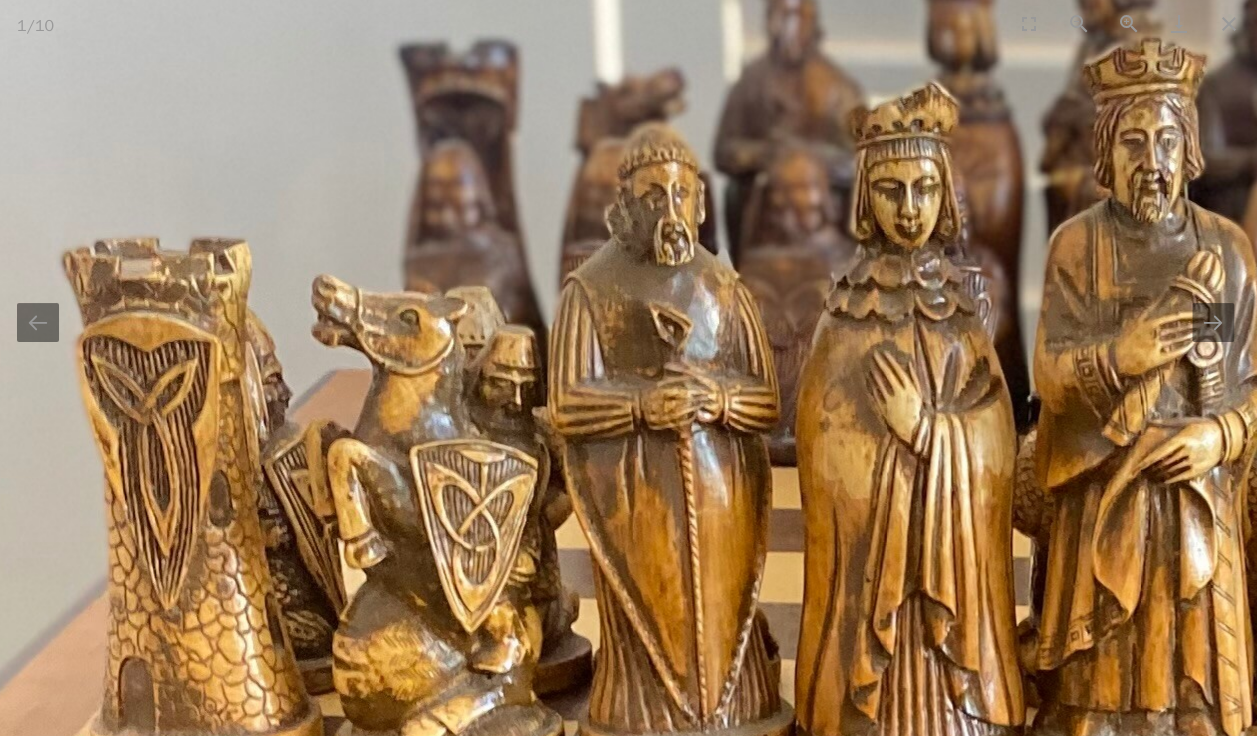 drag, startPoint x: 1031, startPoint y: 415, endPoint x: 863, endPoint y: 462, distance: 174.45056 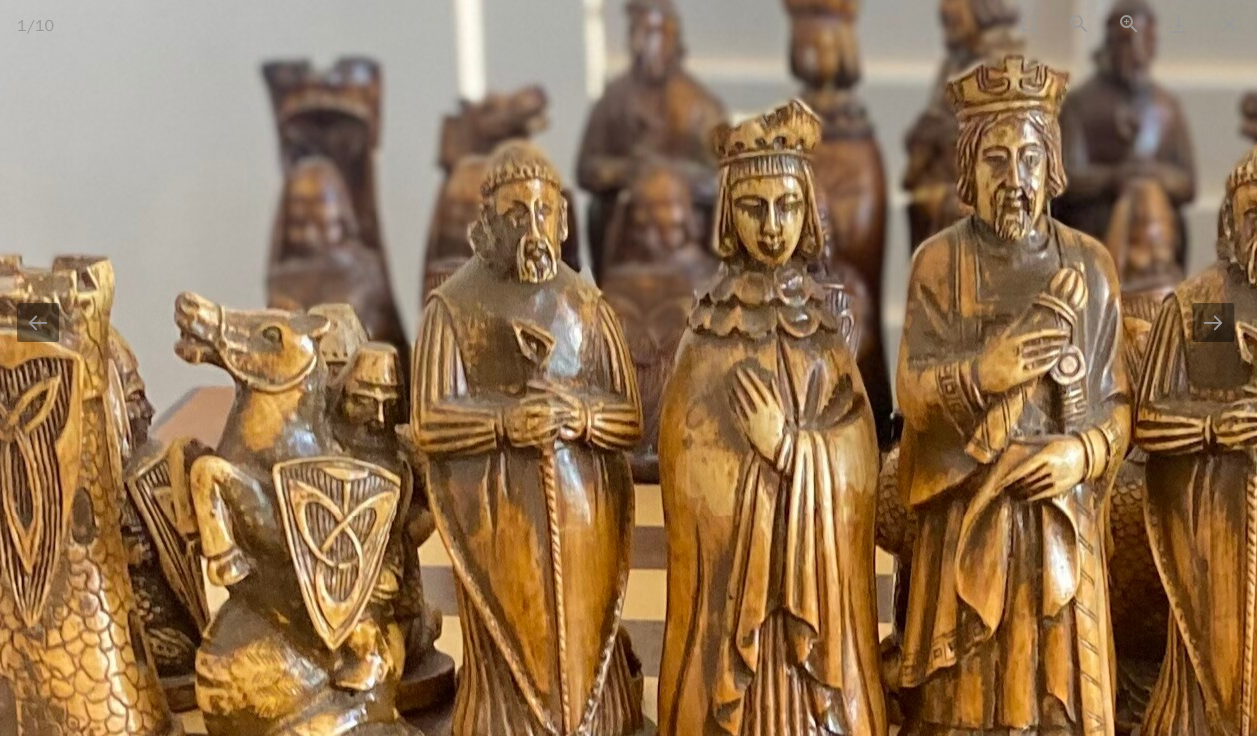 scroll, scrollTop: 0, scrollLeft: 3, axis: horizontal 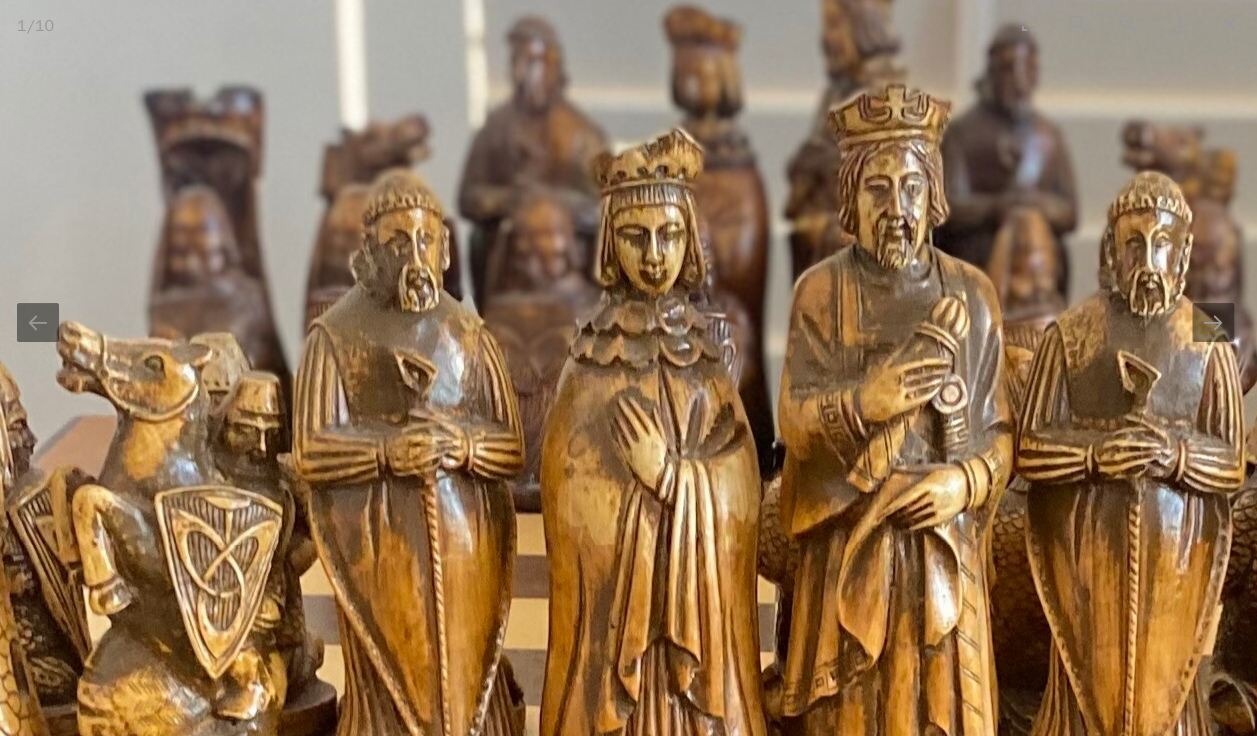 drag, startPoint x: 1076, startPoint y: 433, endPoint x: 926, endPoint y: 487, distance: 159.42397 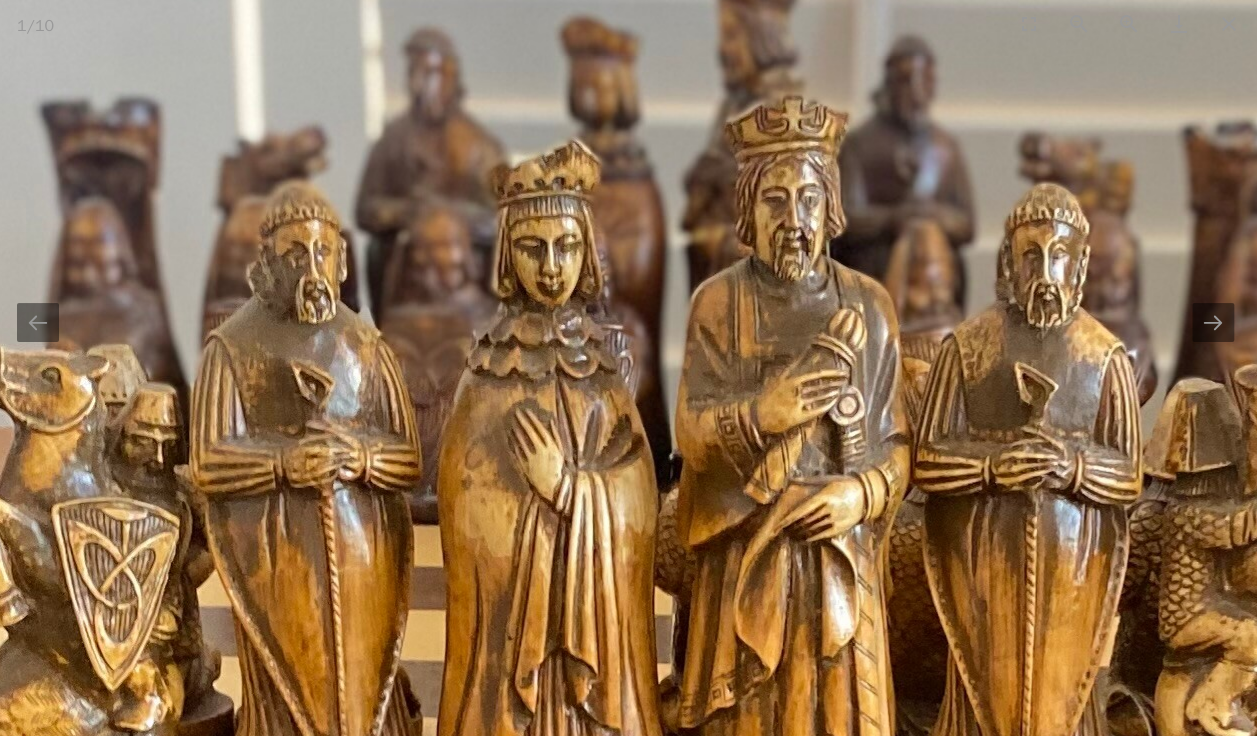 scroll, scrollTop: 0, scrollLeft: 3, axis: horizontal 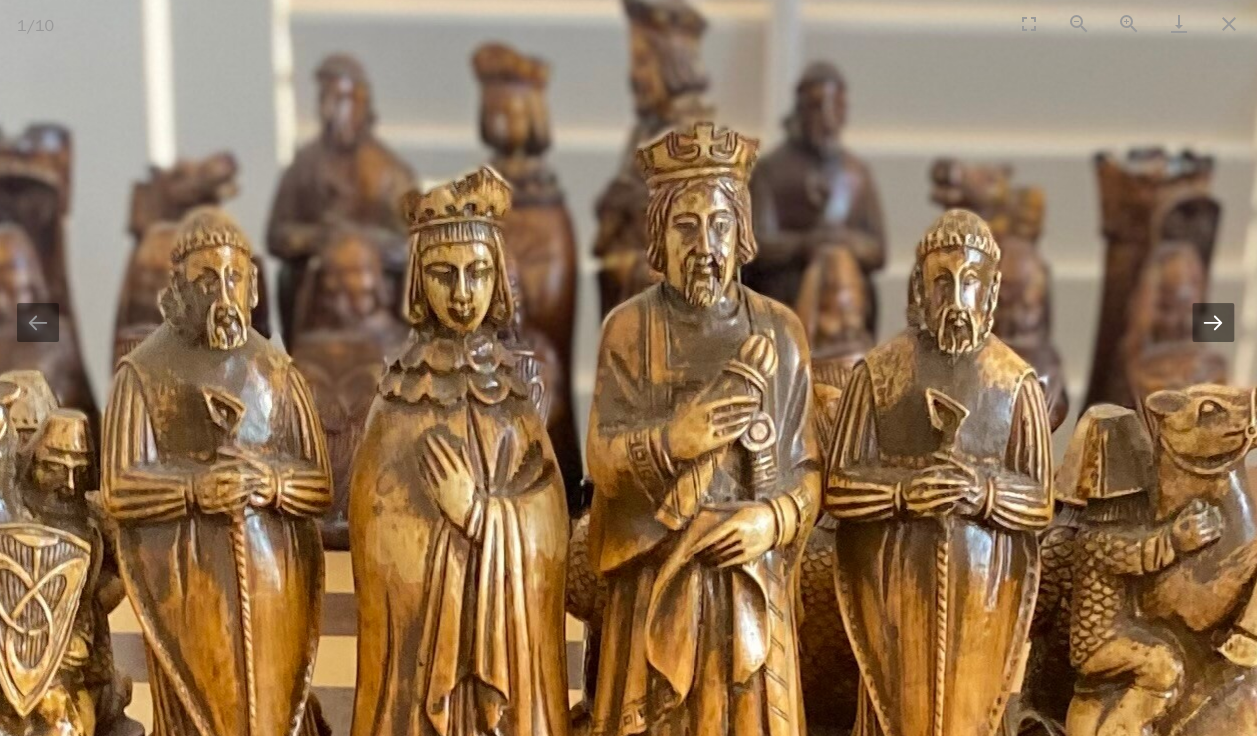 click at bounding box center (1213, 322) 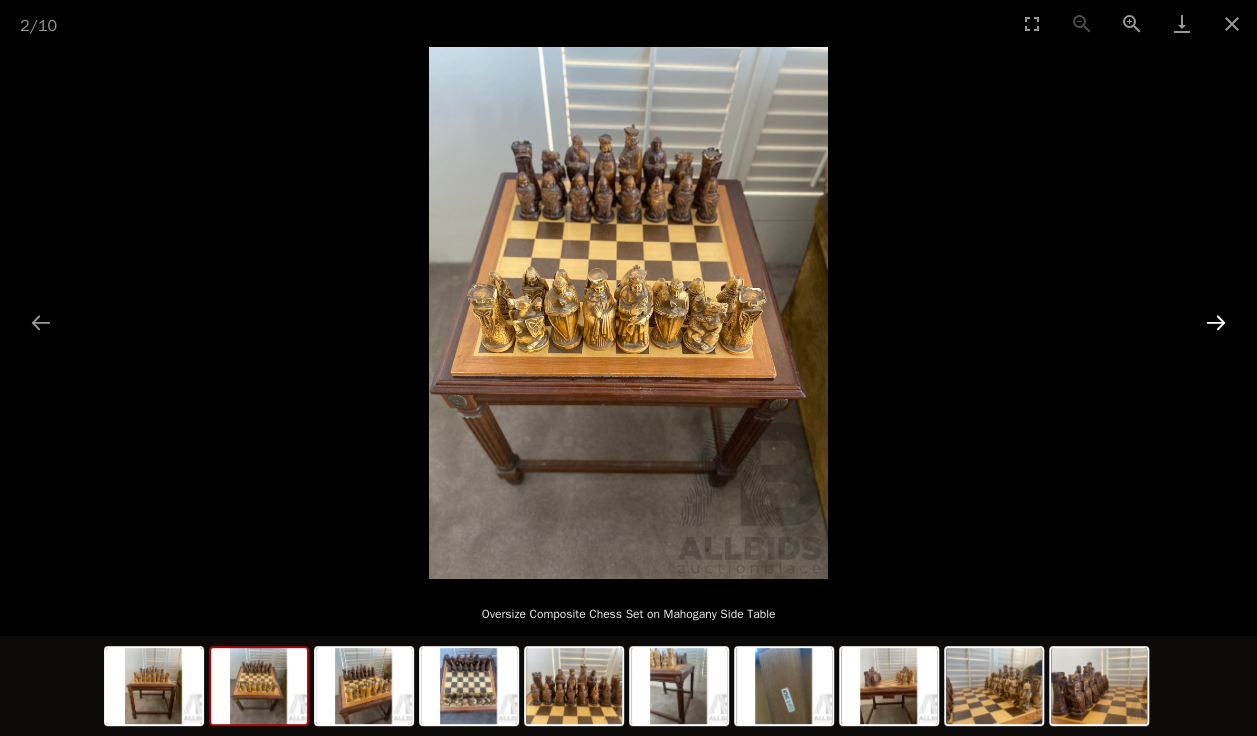 scroll, scrollTop: 0, scrollLeft: 0, axis: both 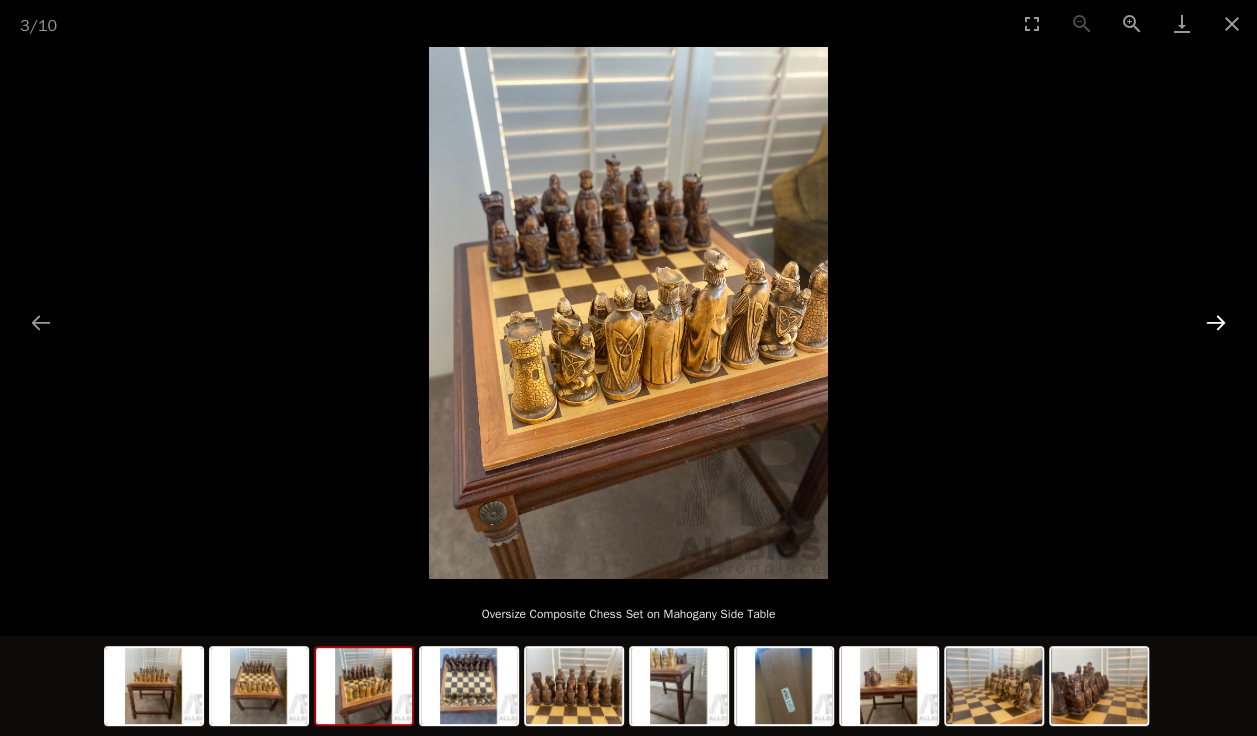 click at bounding box center [1216, 322] 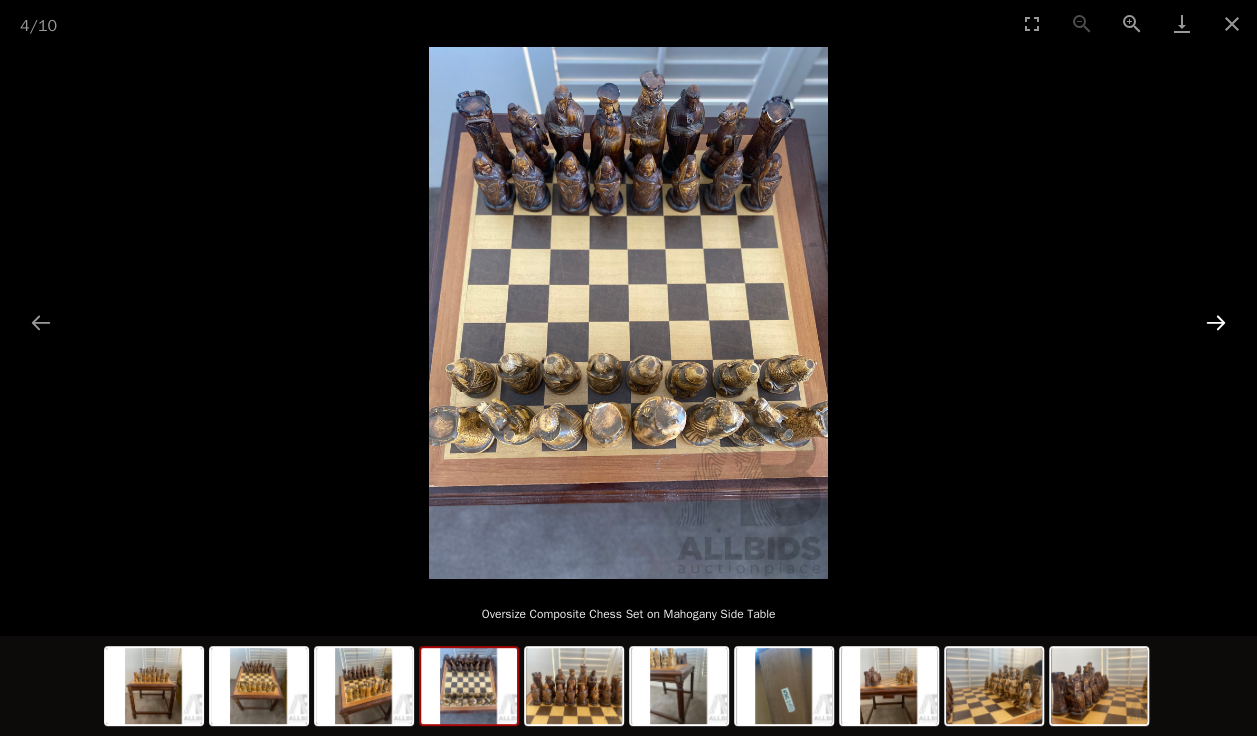 click at bounding box center (1216, 322) 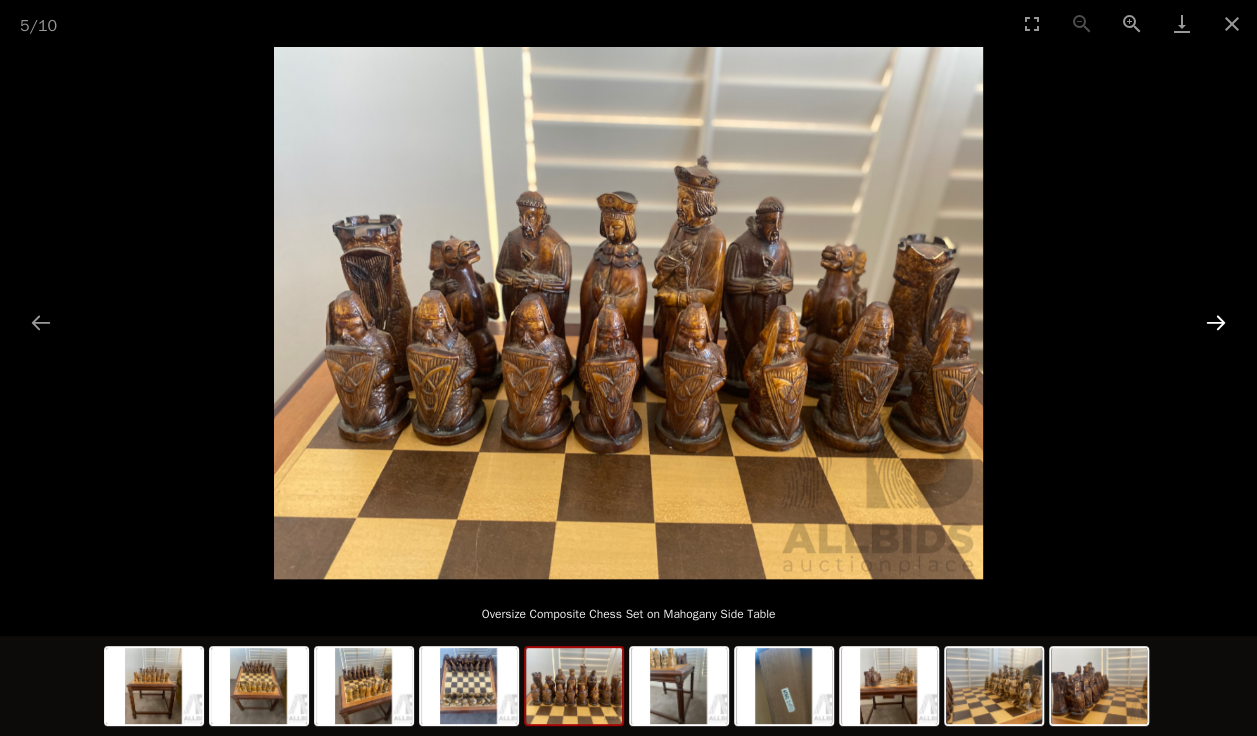 click at bounding box center [1216, 322] 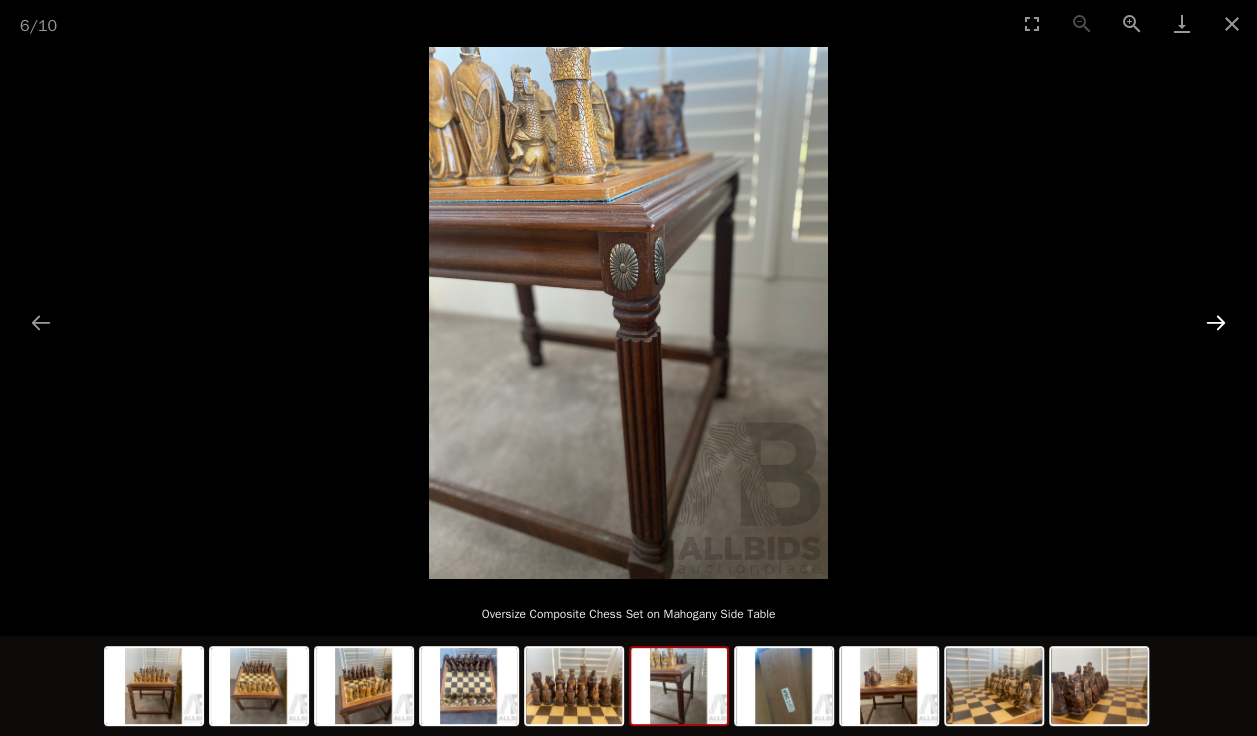 click at bounding box center (1216, 322) 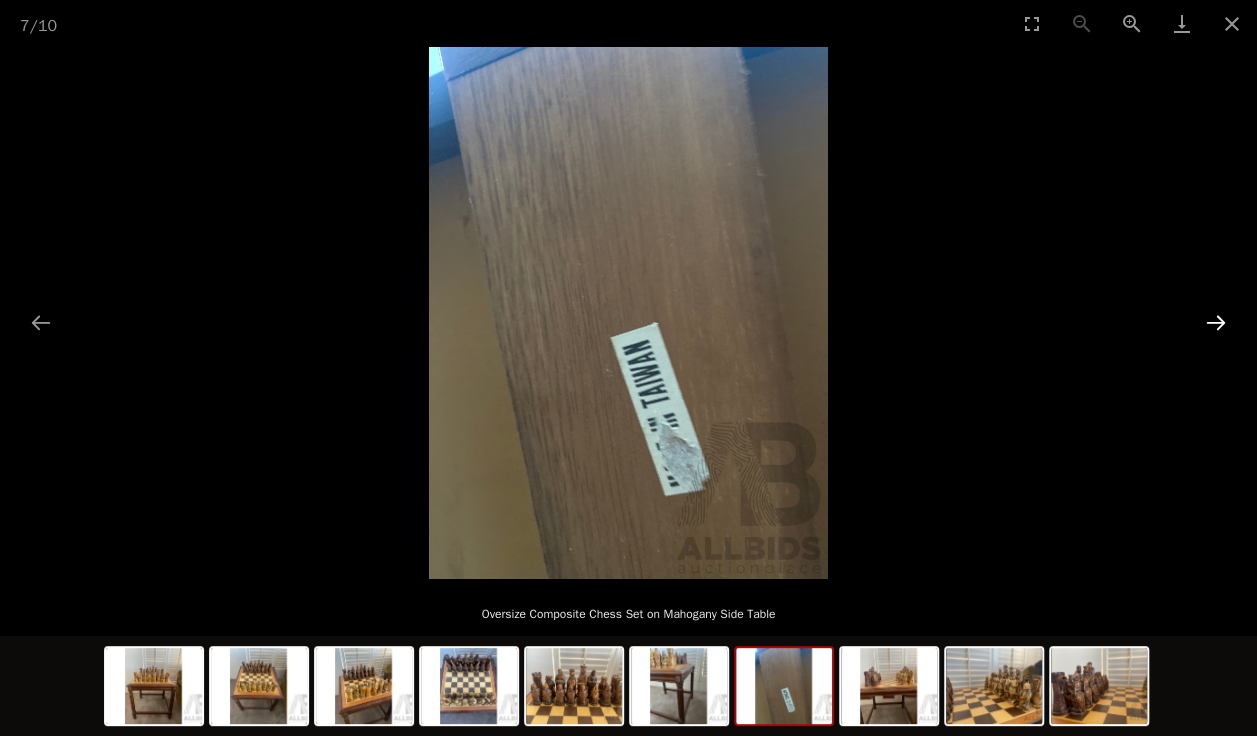 click at bounding box center (1216, 322) 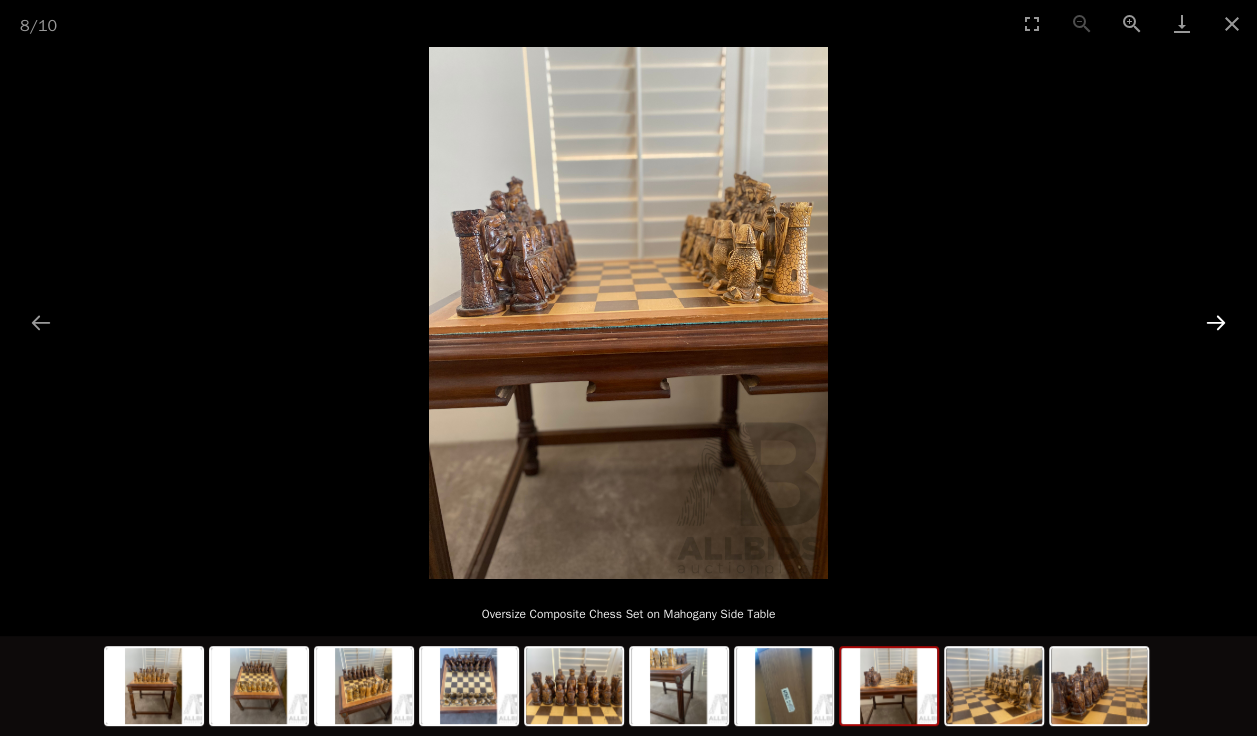 click at bounding box center (1216, 322) 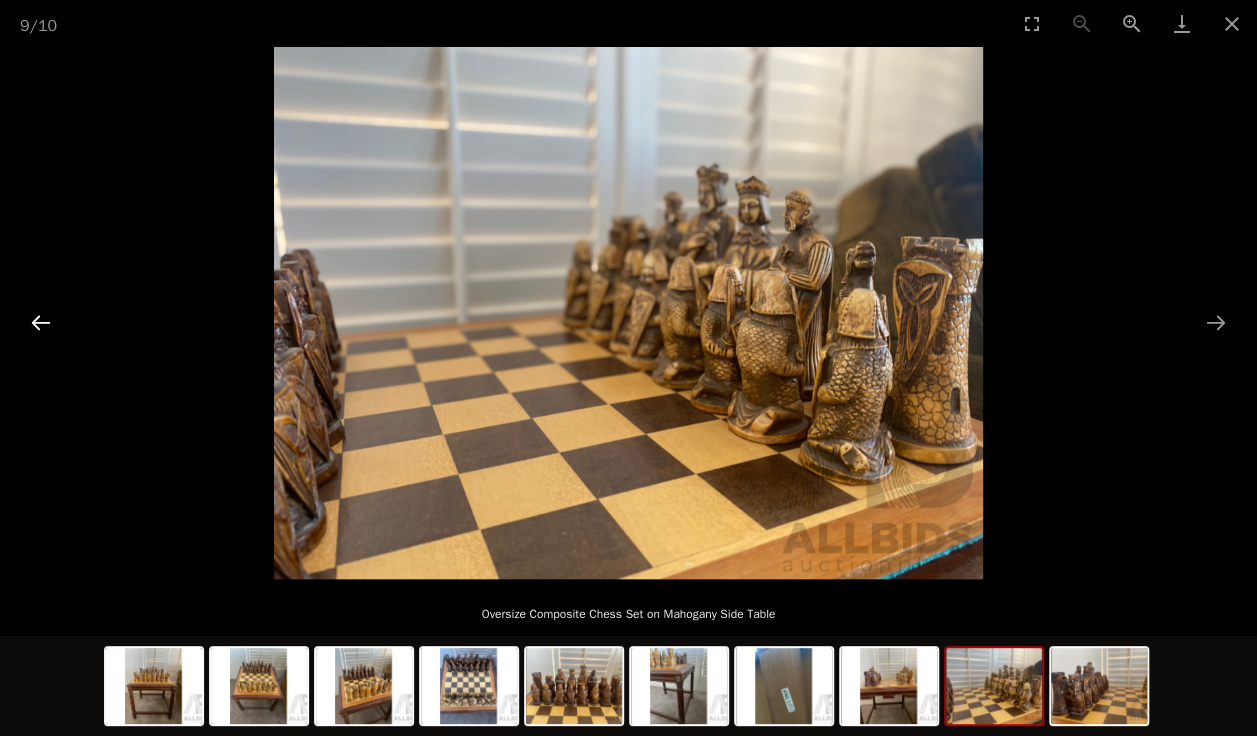 click at bounding box center [41, 322] 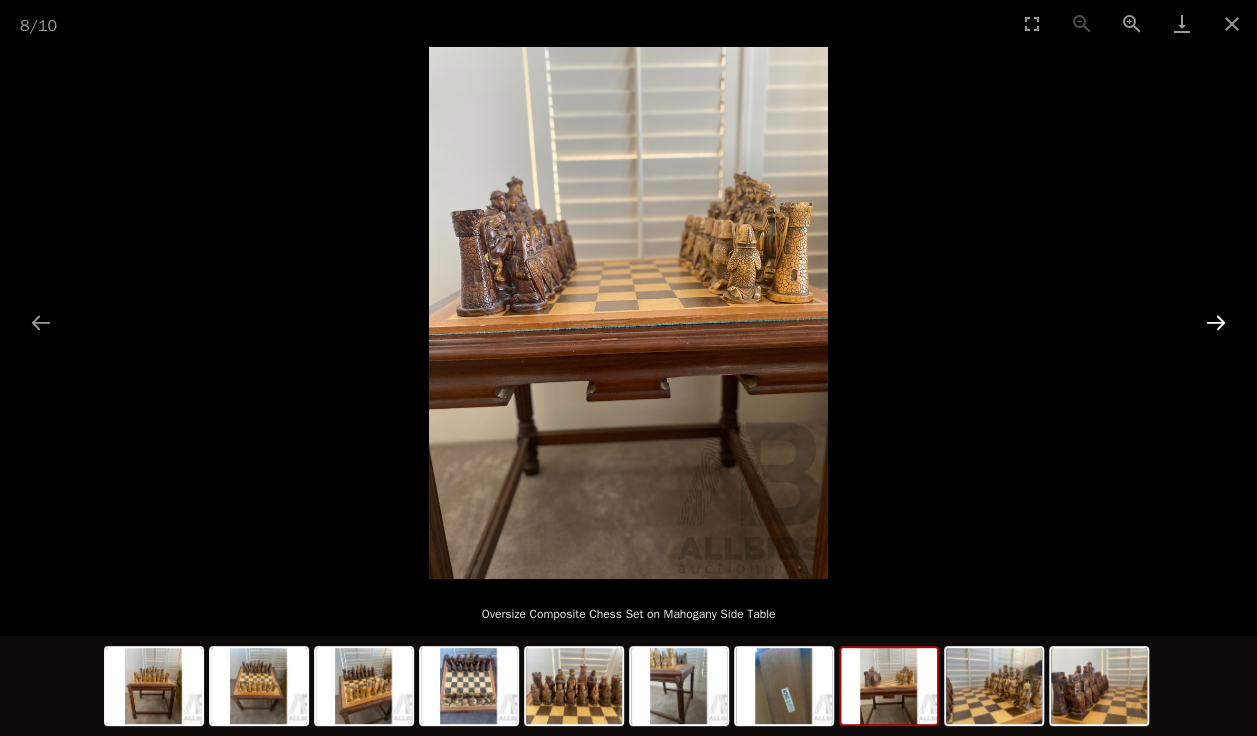 click at bounding box center [1216, 322] 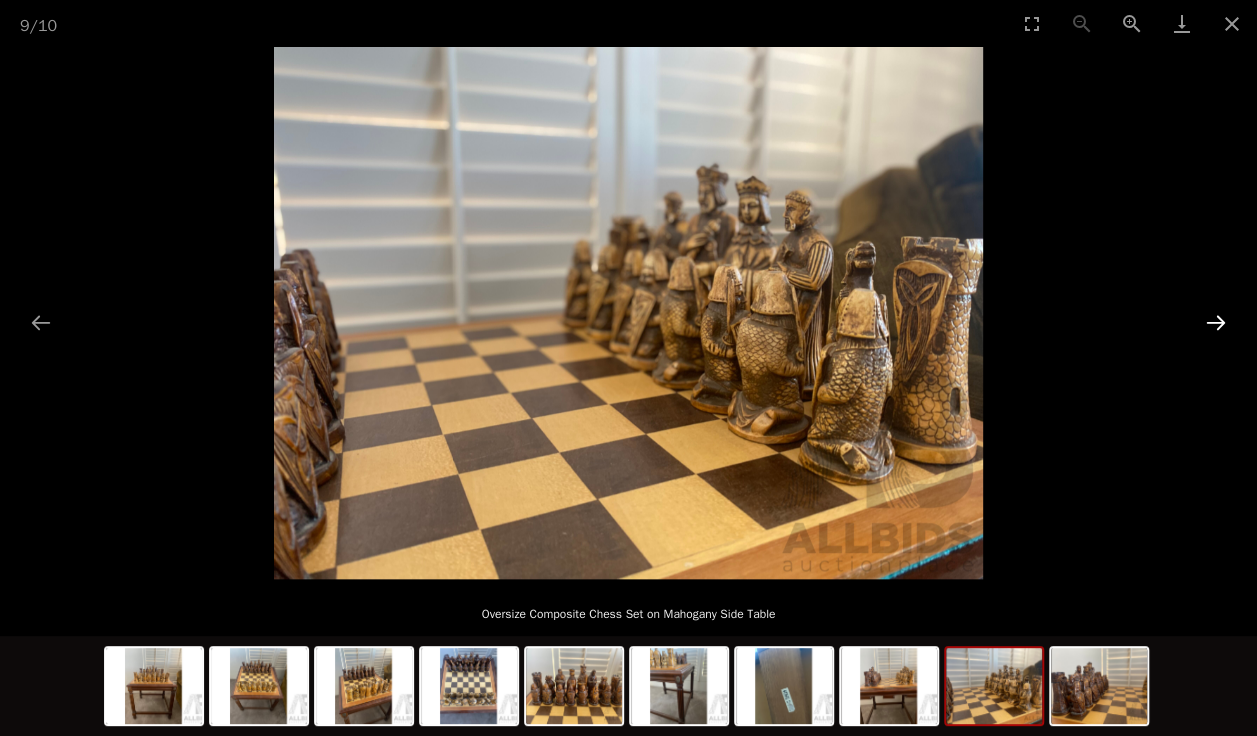 click at bounding box center [1216, 322] 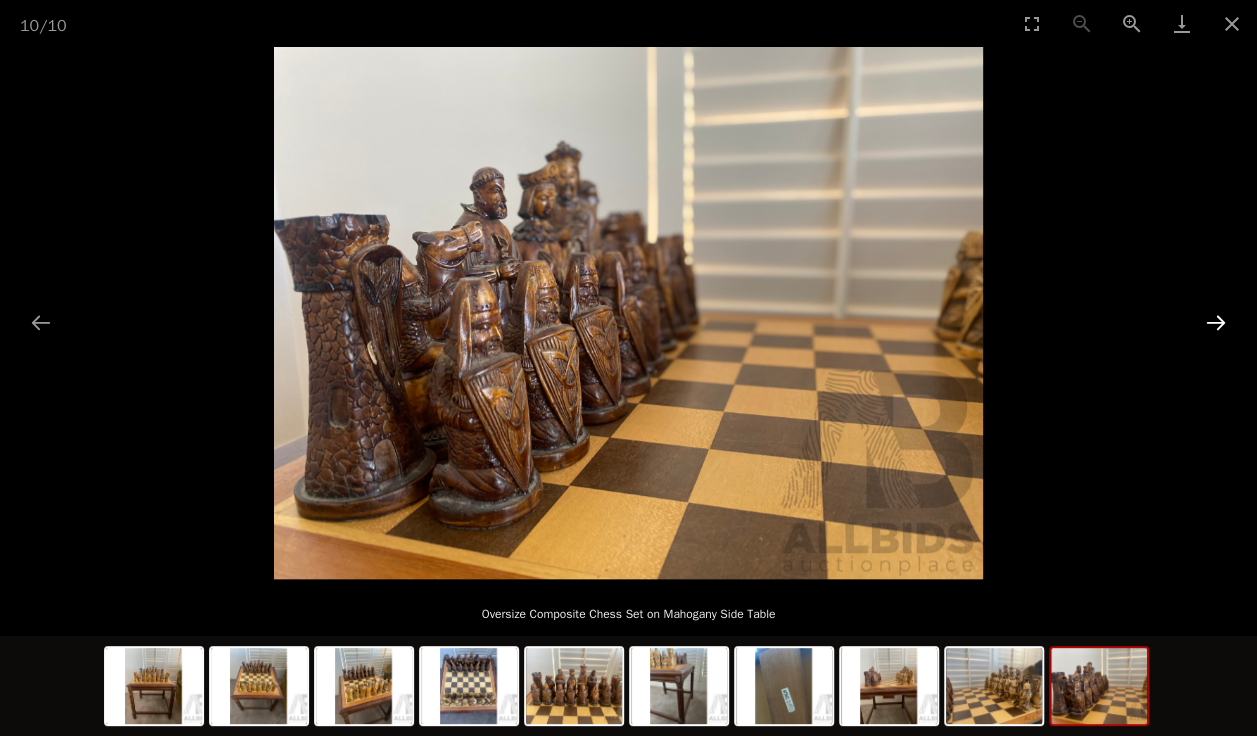 click at bounding box center [1216, 322] 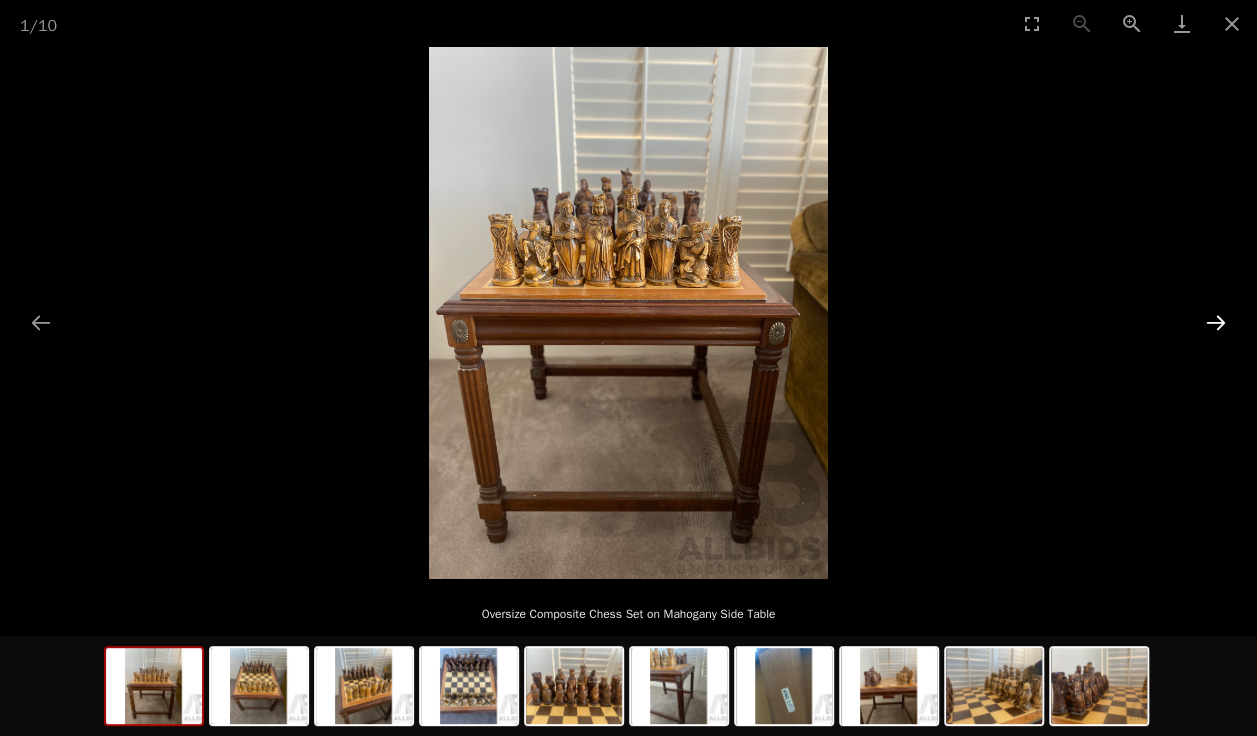 click at bounding box center [1216, 322] 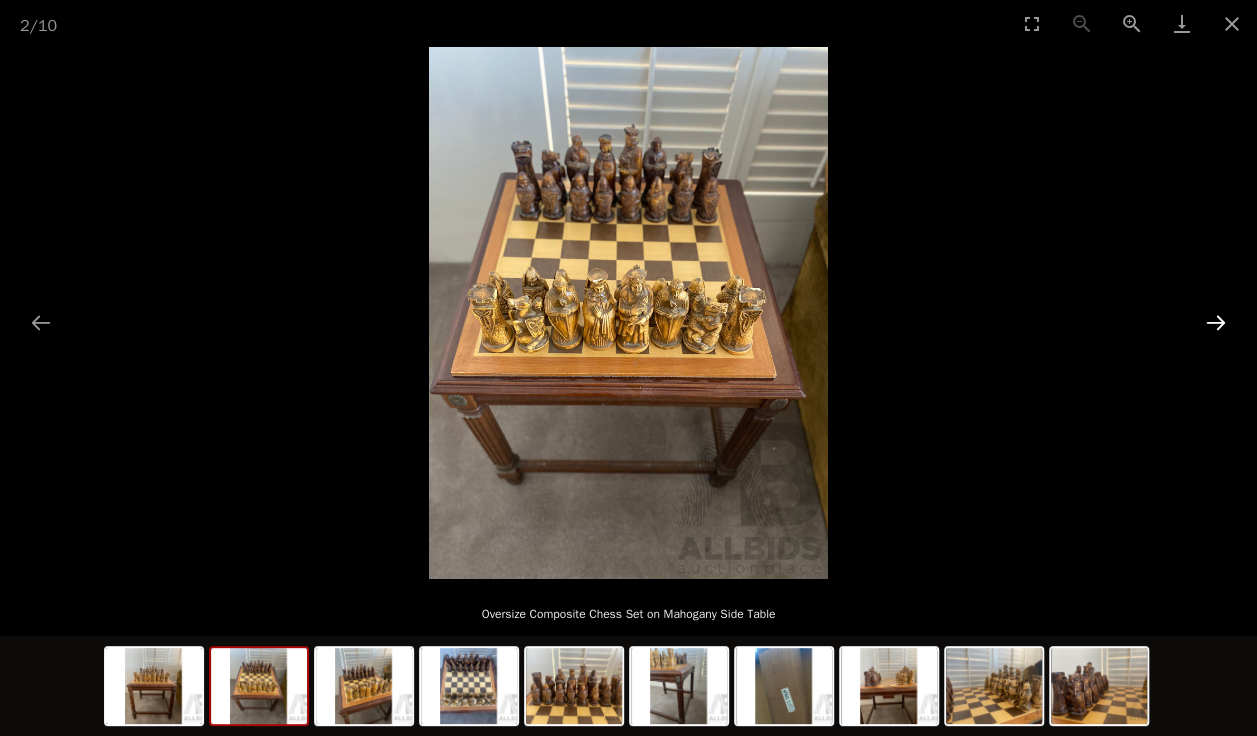 click at bounding box center (1216, 322) 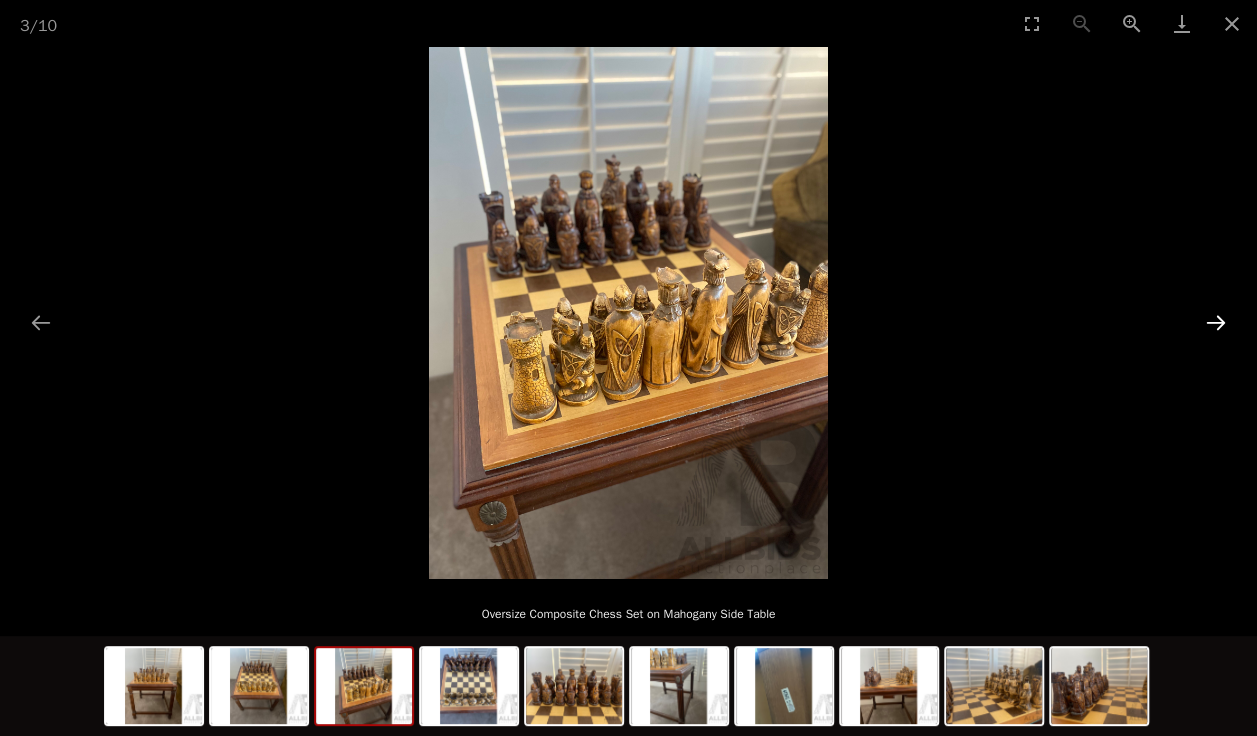 click at bounding box center (1216, 322) 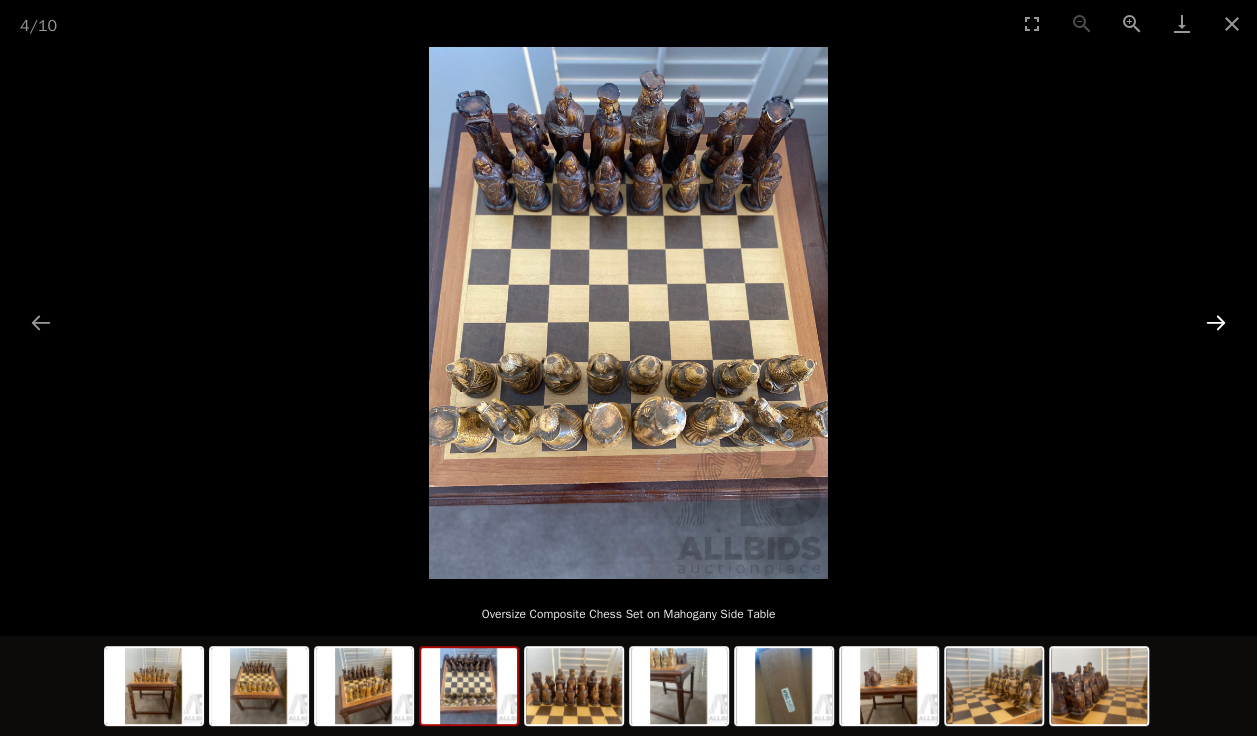 click at bounding box center (1216, 322) 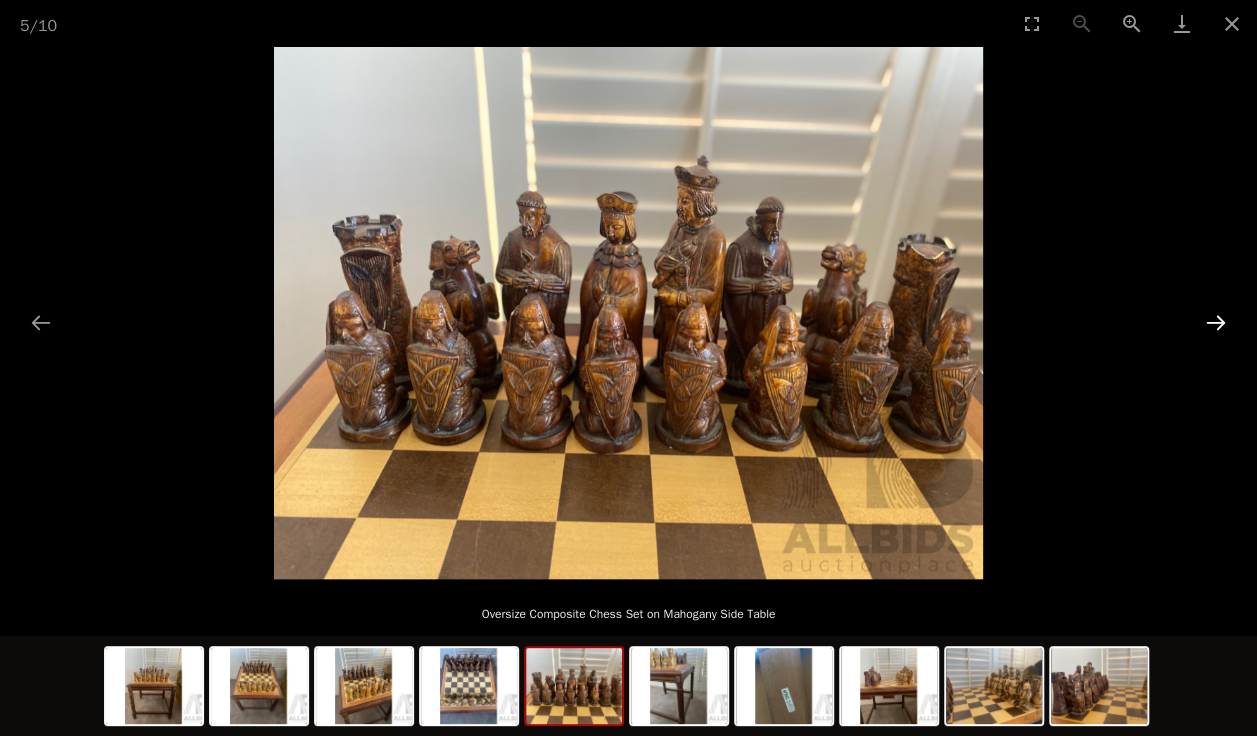 click at bounding box center [1216, 322] 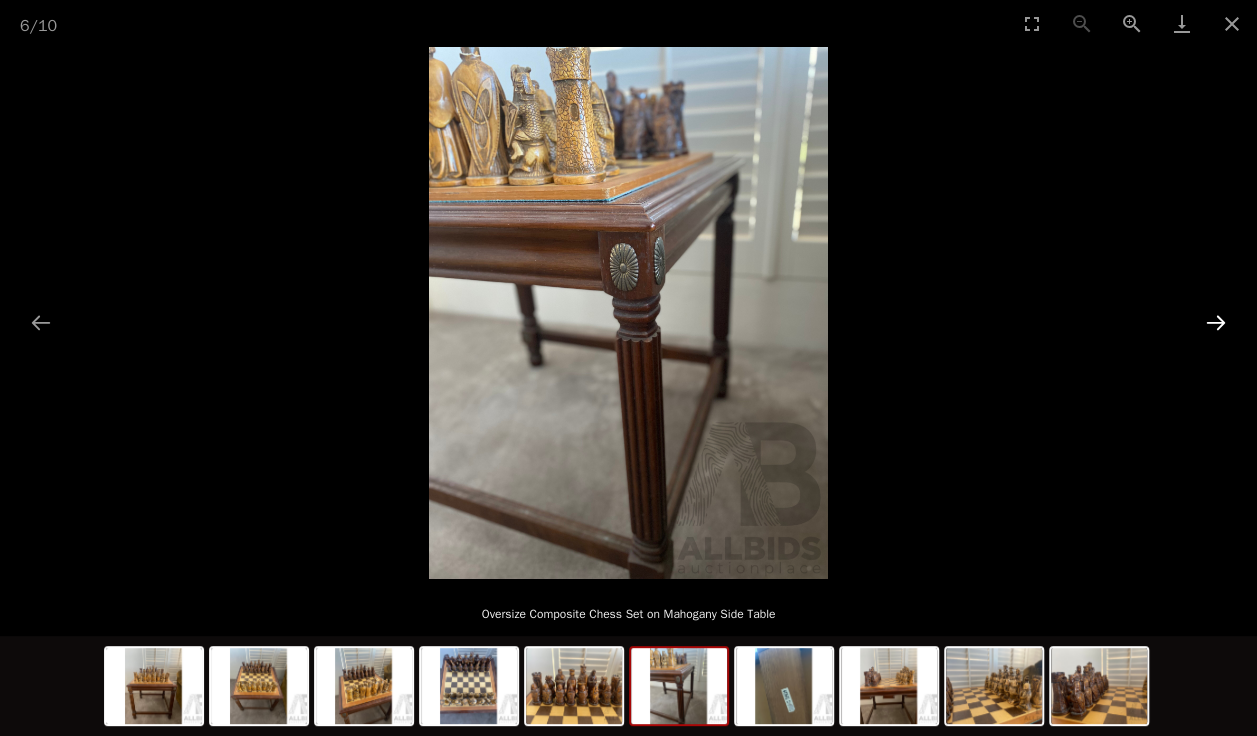 click at bounding box center [1216, 322] 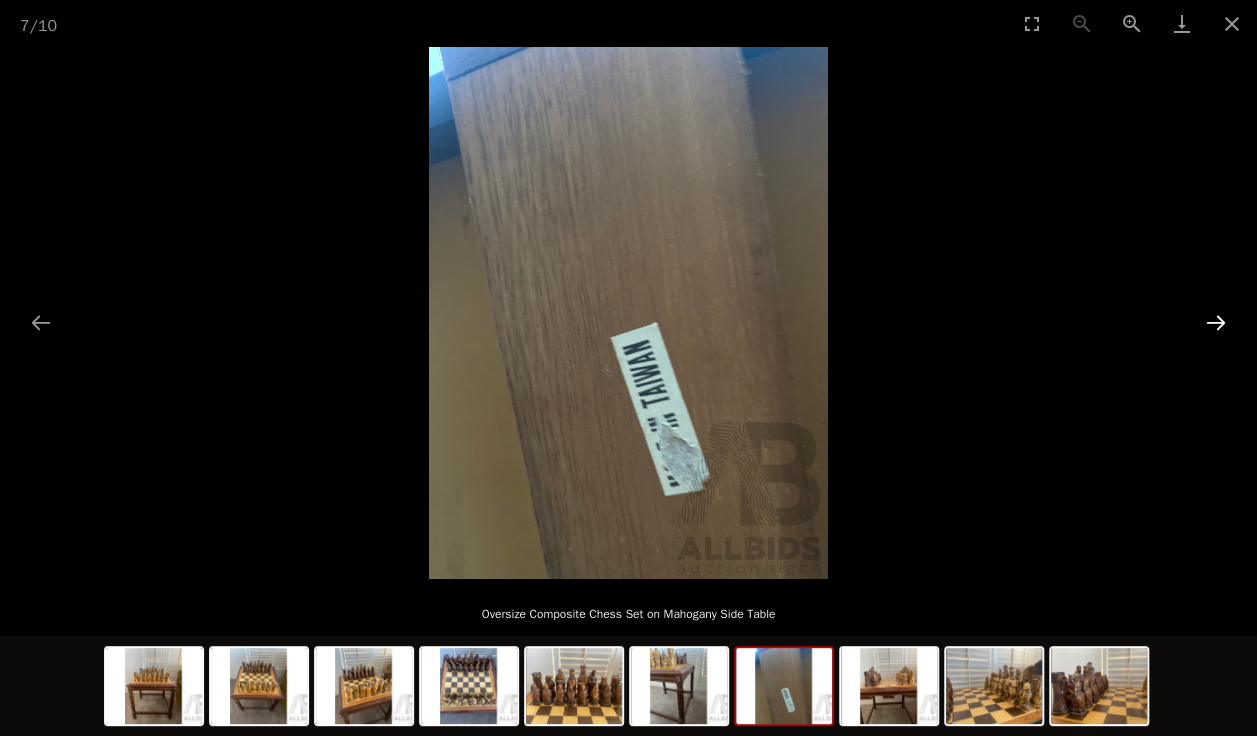 click at bounding box center (1216, 322) 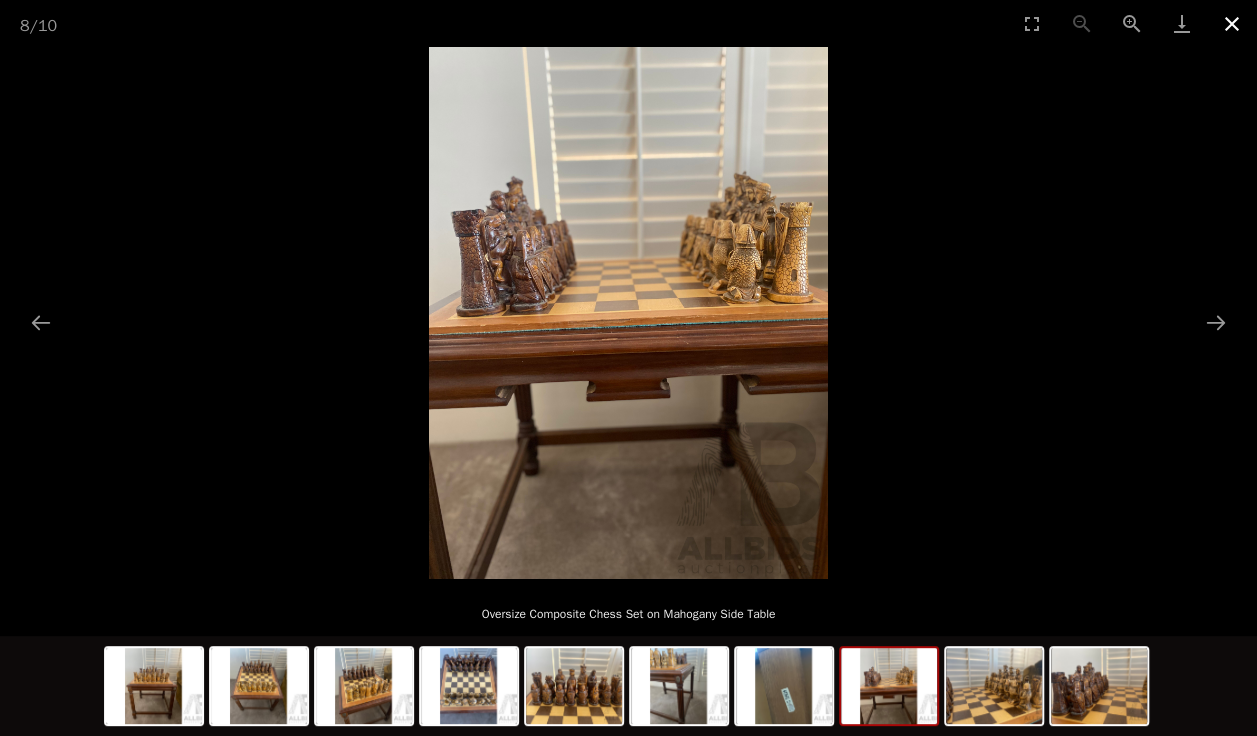 click at bounding box center [1232, 23] 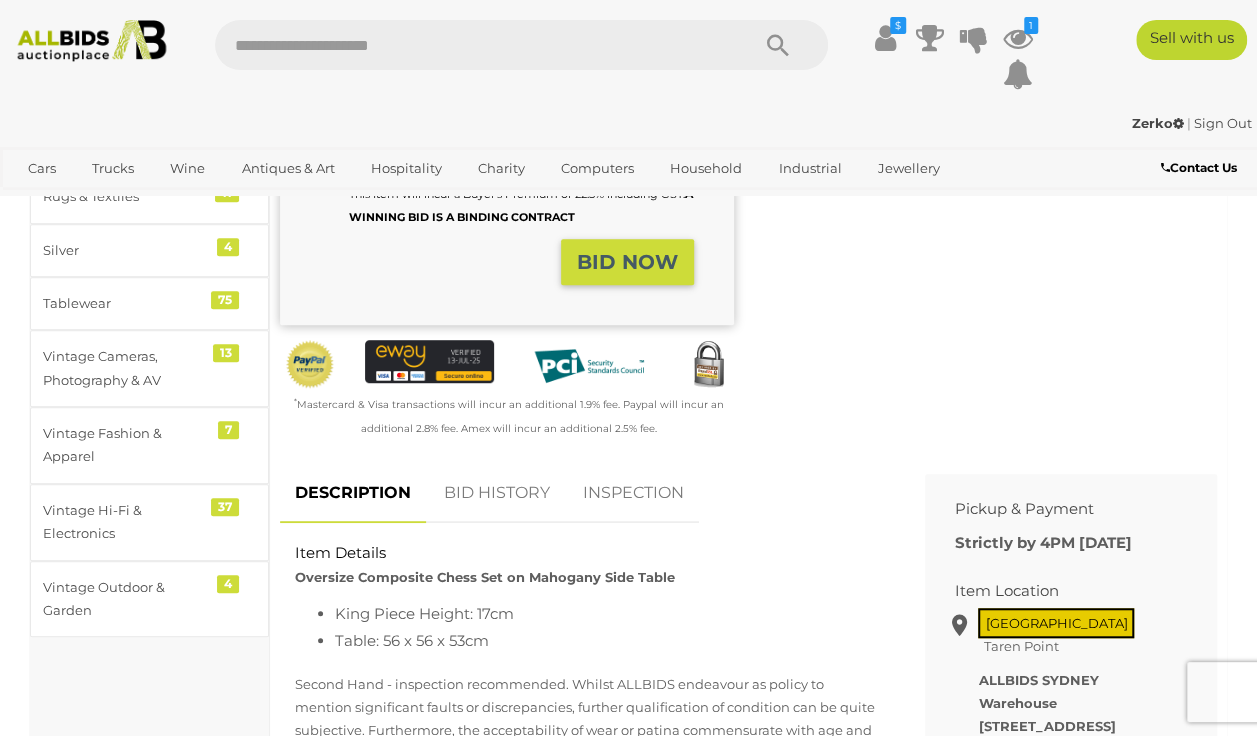 scroll, scrollTop: 500, scrollLeft: 0, axis: vertical 